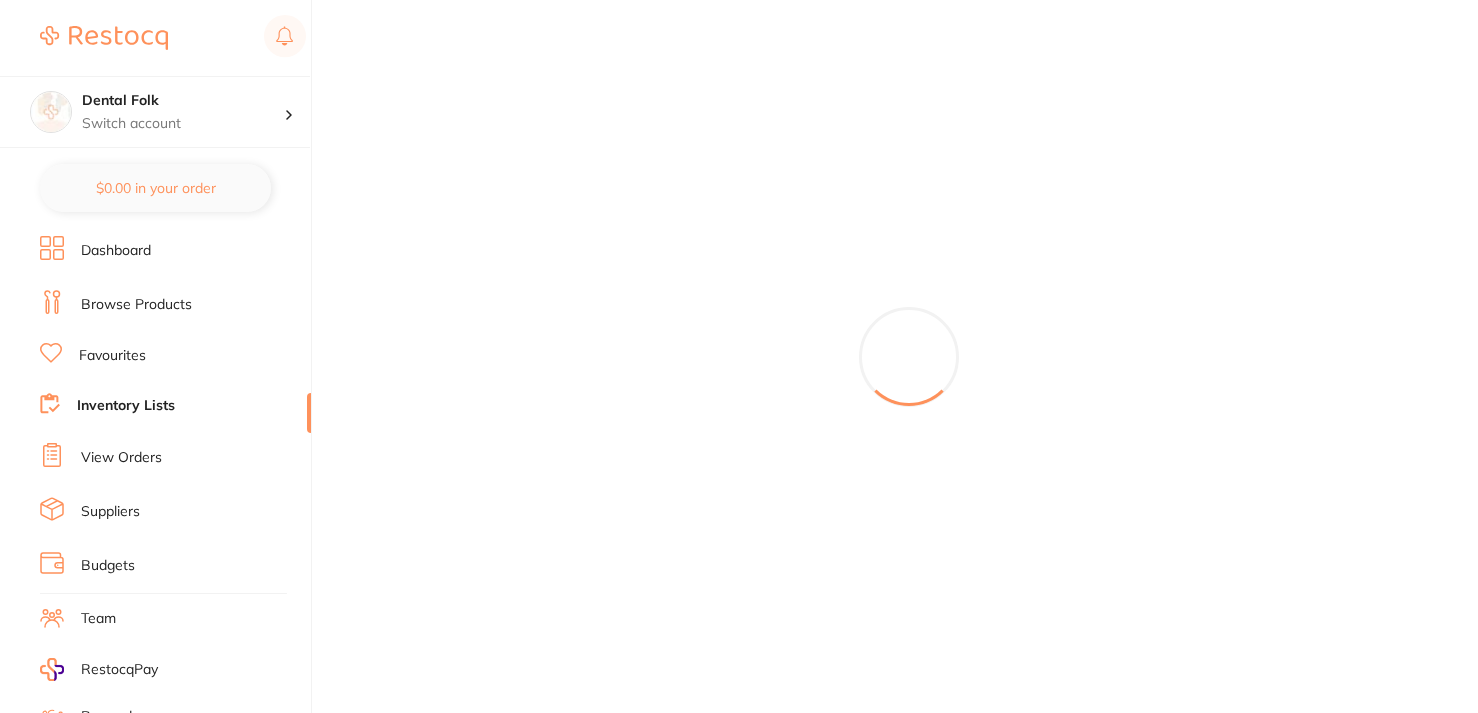 scroll, scrollTop: 0, scrollLeft: 0, axis: both 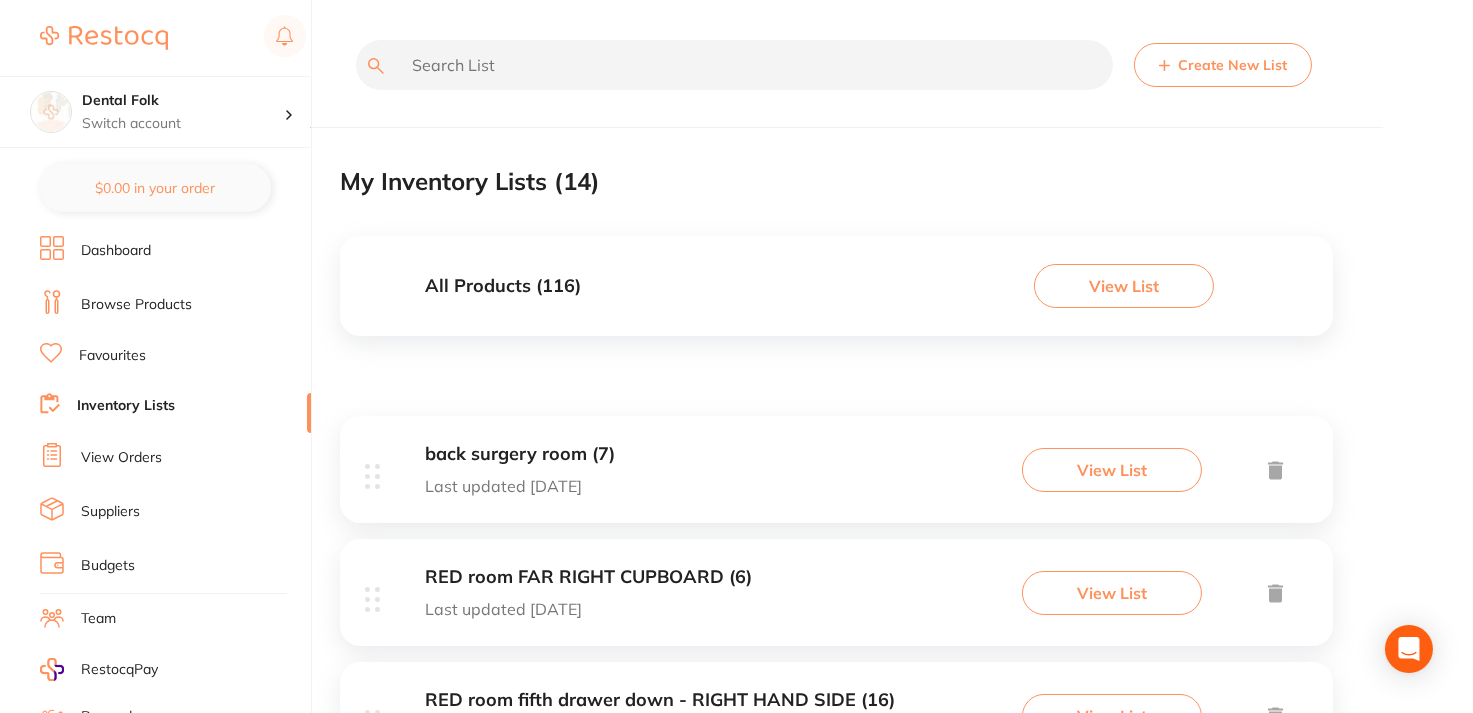 click on "Suppliers" at bounding box center (110, 512) 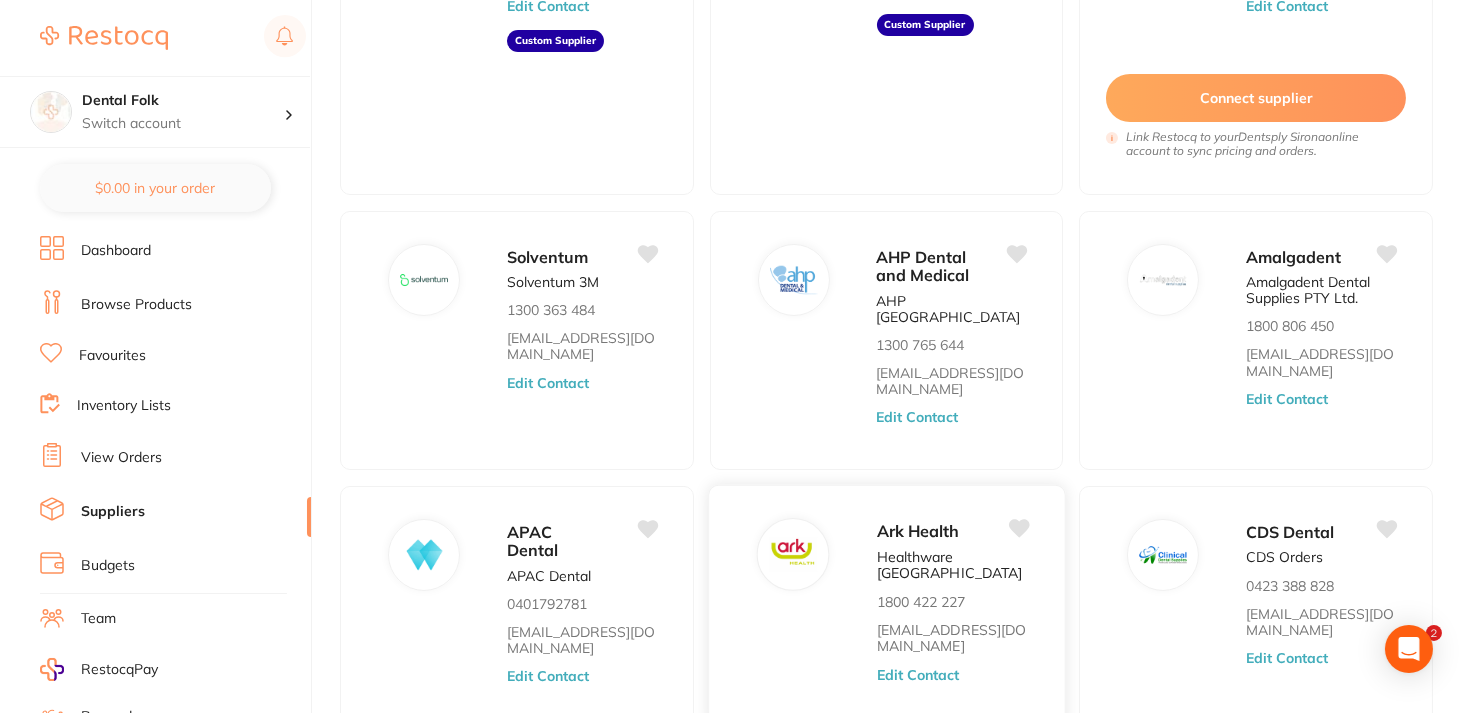 scroll, scrollTop: 783, scrollLeft: 0, axis: vertical 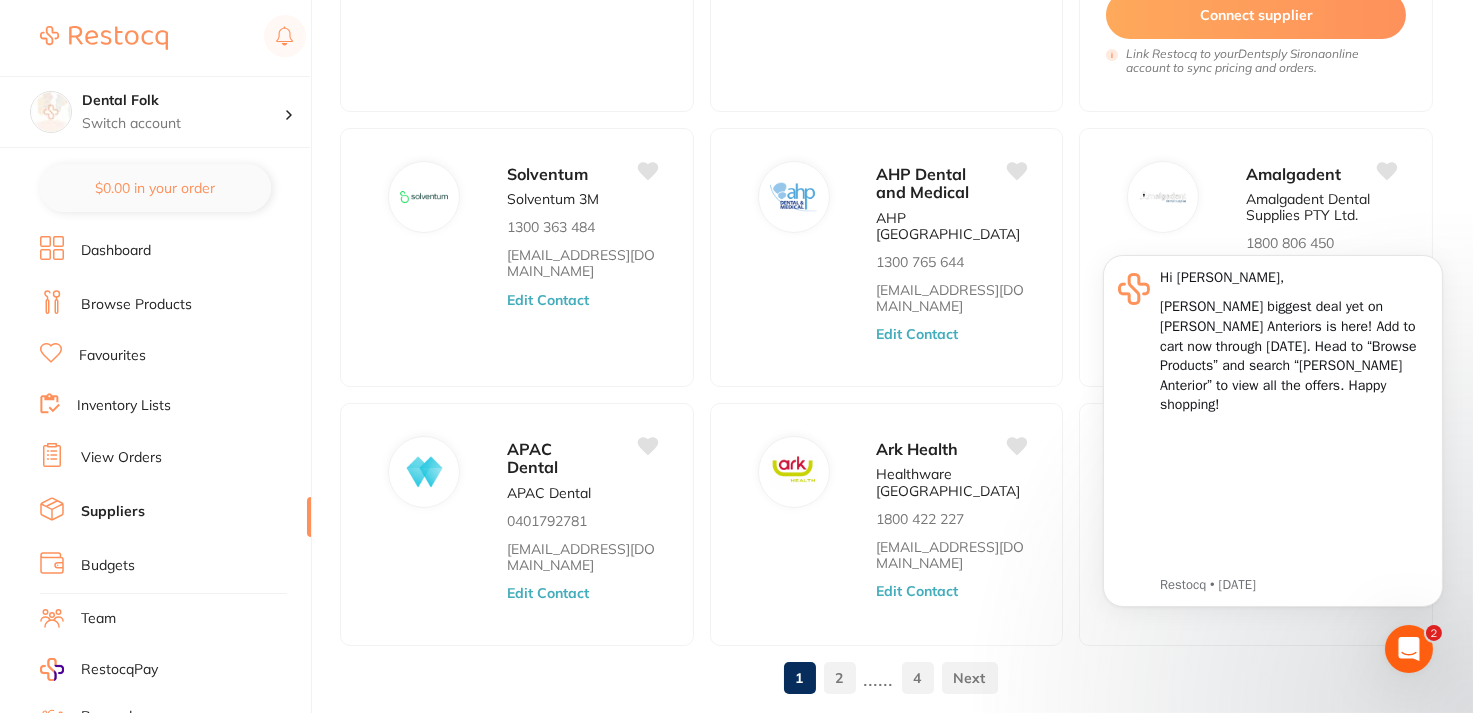 click on "2" at bounding box center (840, 678) 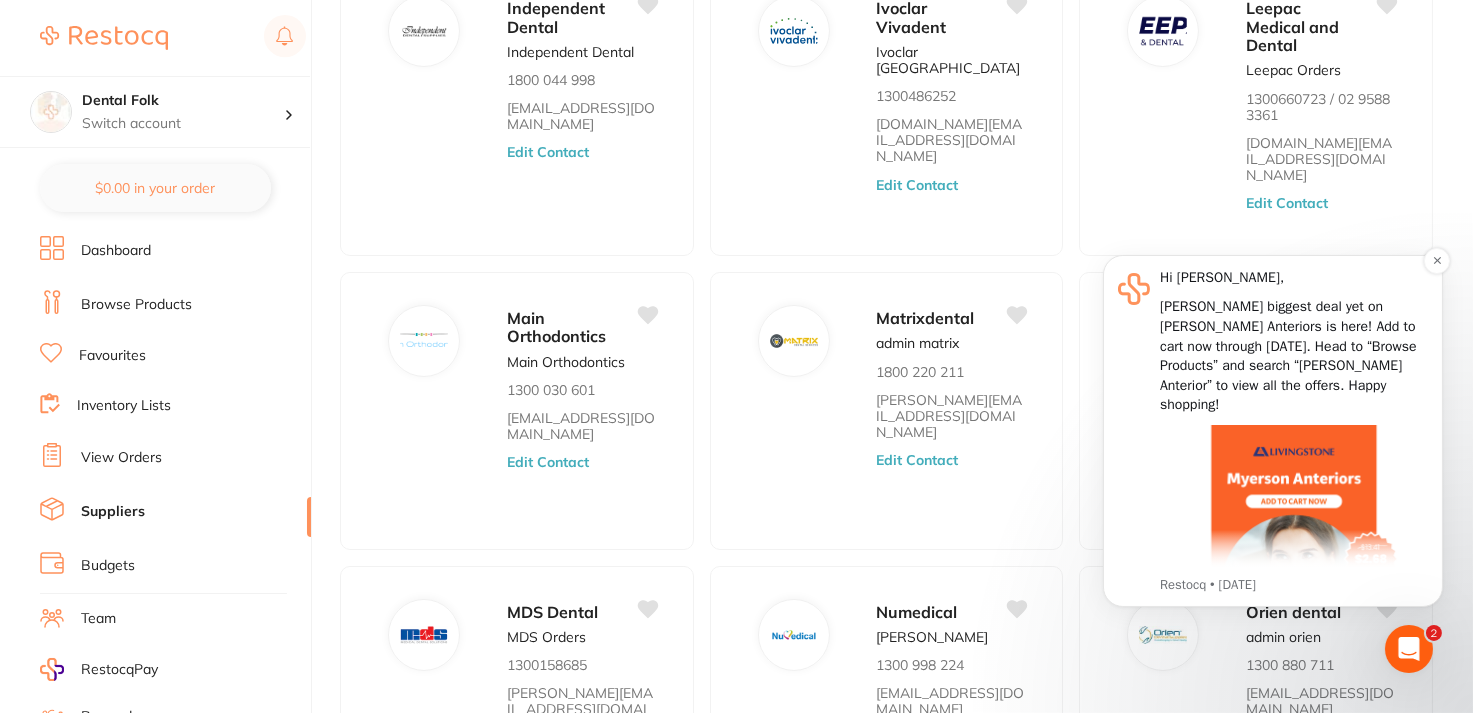 scroll, scrollTop: 467, scrollLeft: 0, axis: vertical 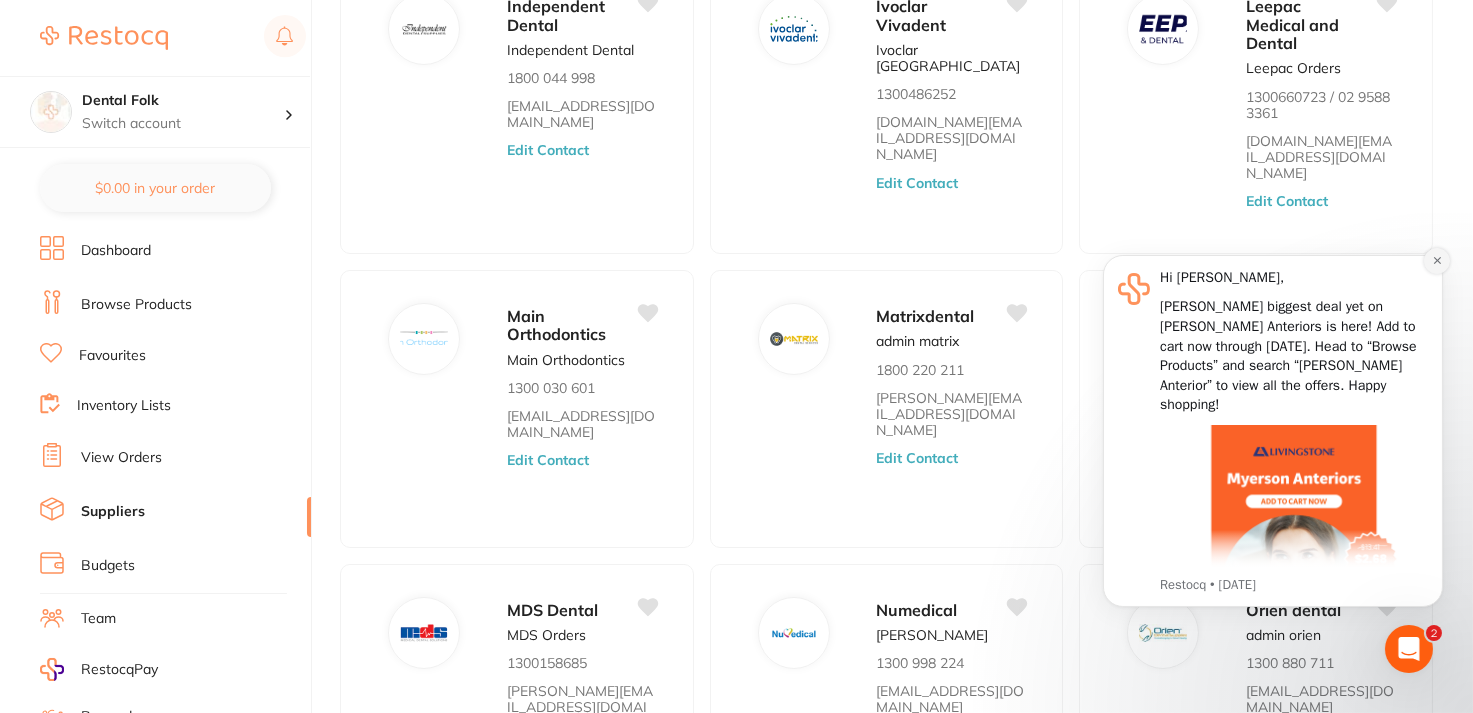 click at bounding box center [1436, 260] 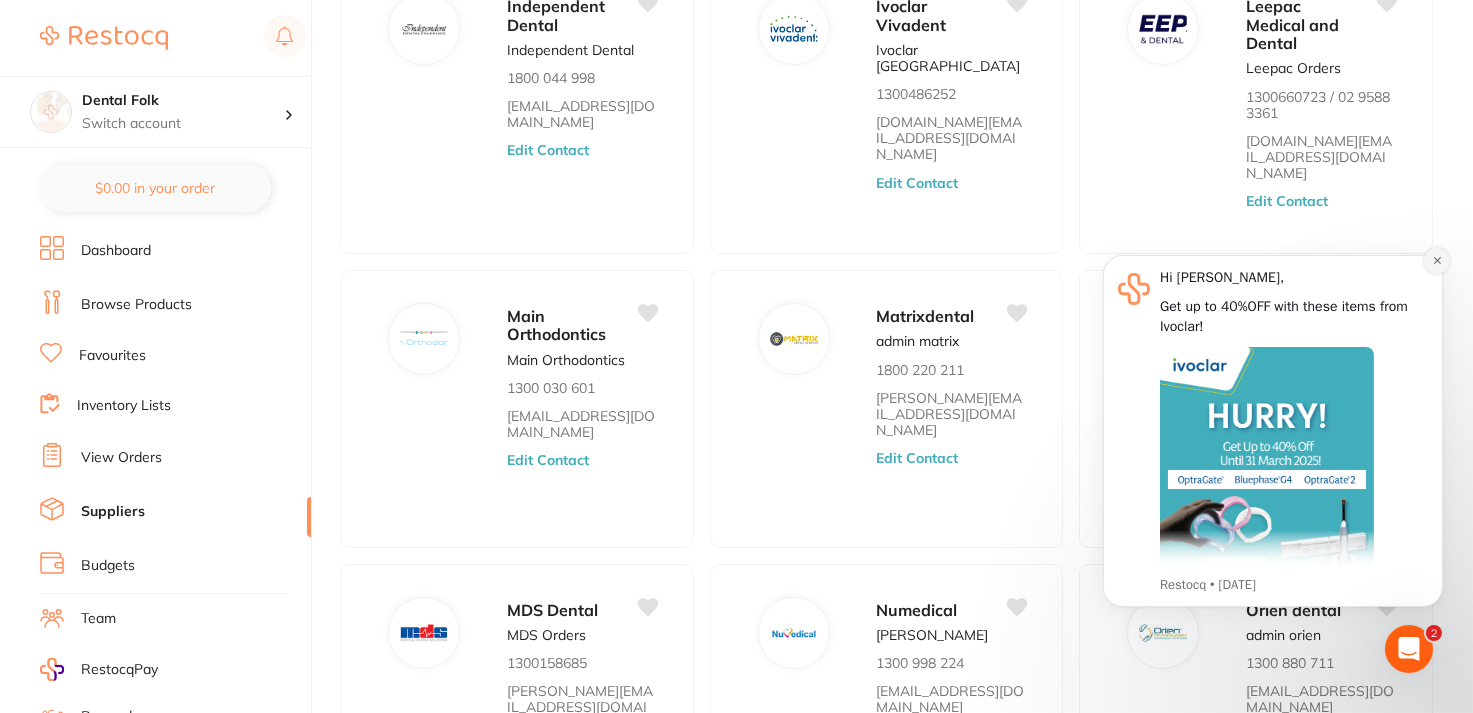 click 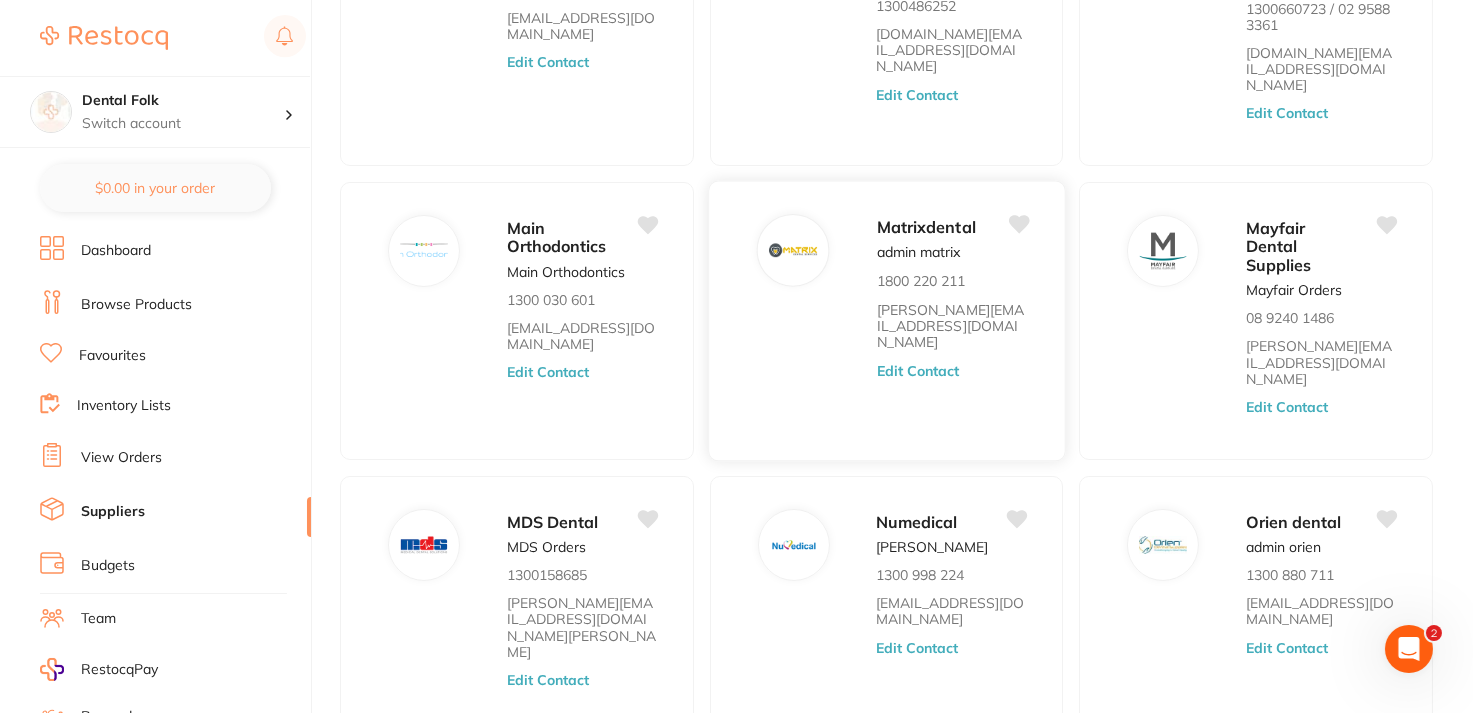 scroll, scrollTop: 643, scrollLeft: 0, axis: vertical 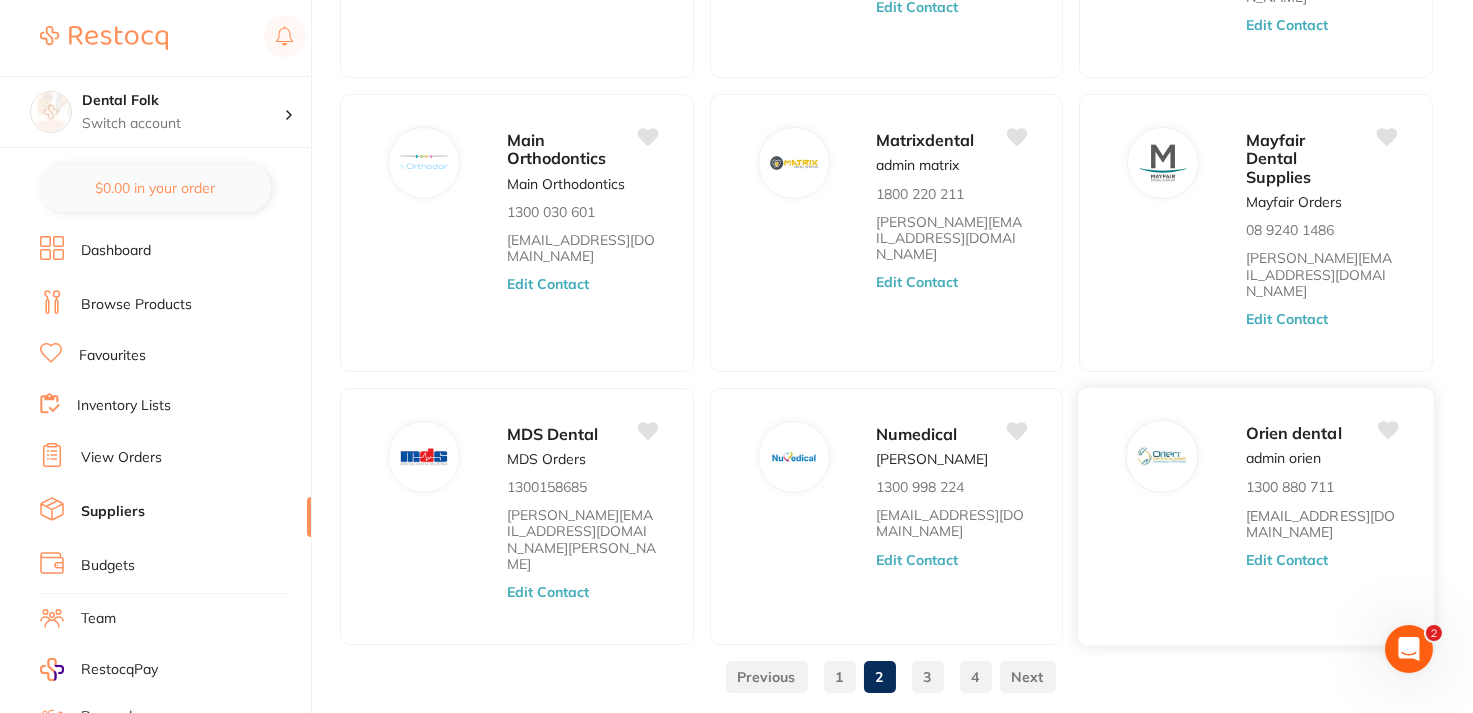 click on "Edit Contact" at bounding box center [1287, 560] 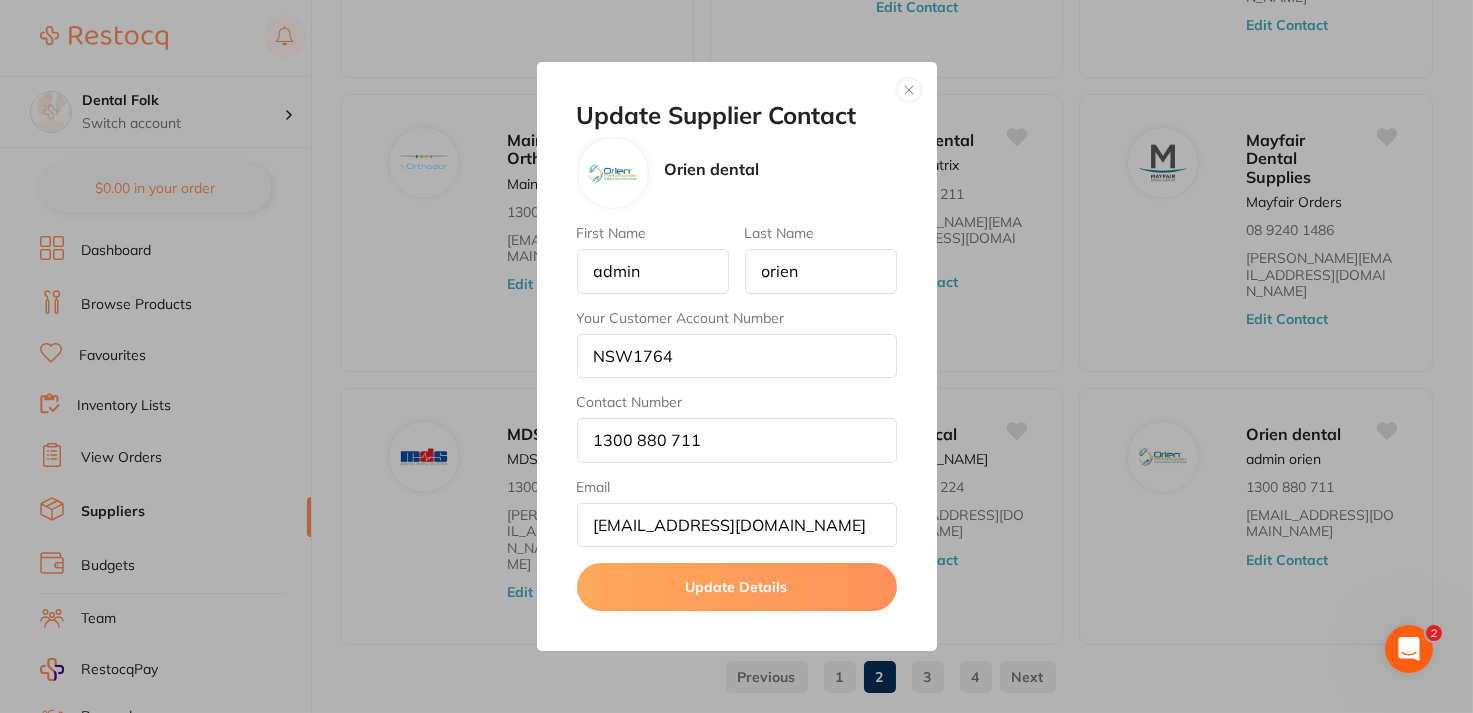 click at bounding box center (909, 90) 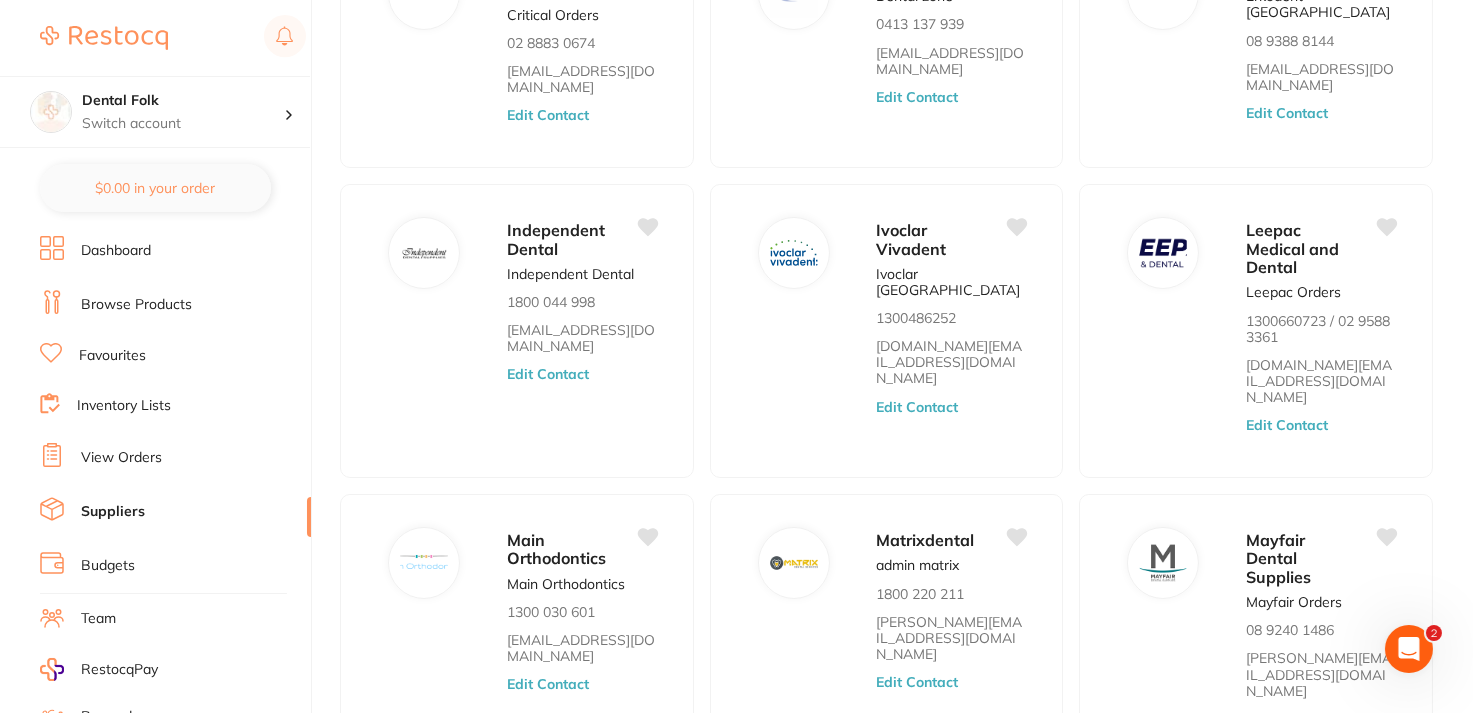 scroll, scrollTop: 0, scrollLeft: 0, axis: both 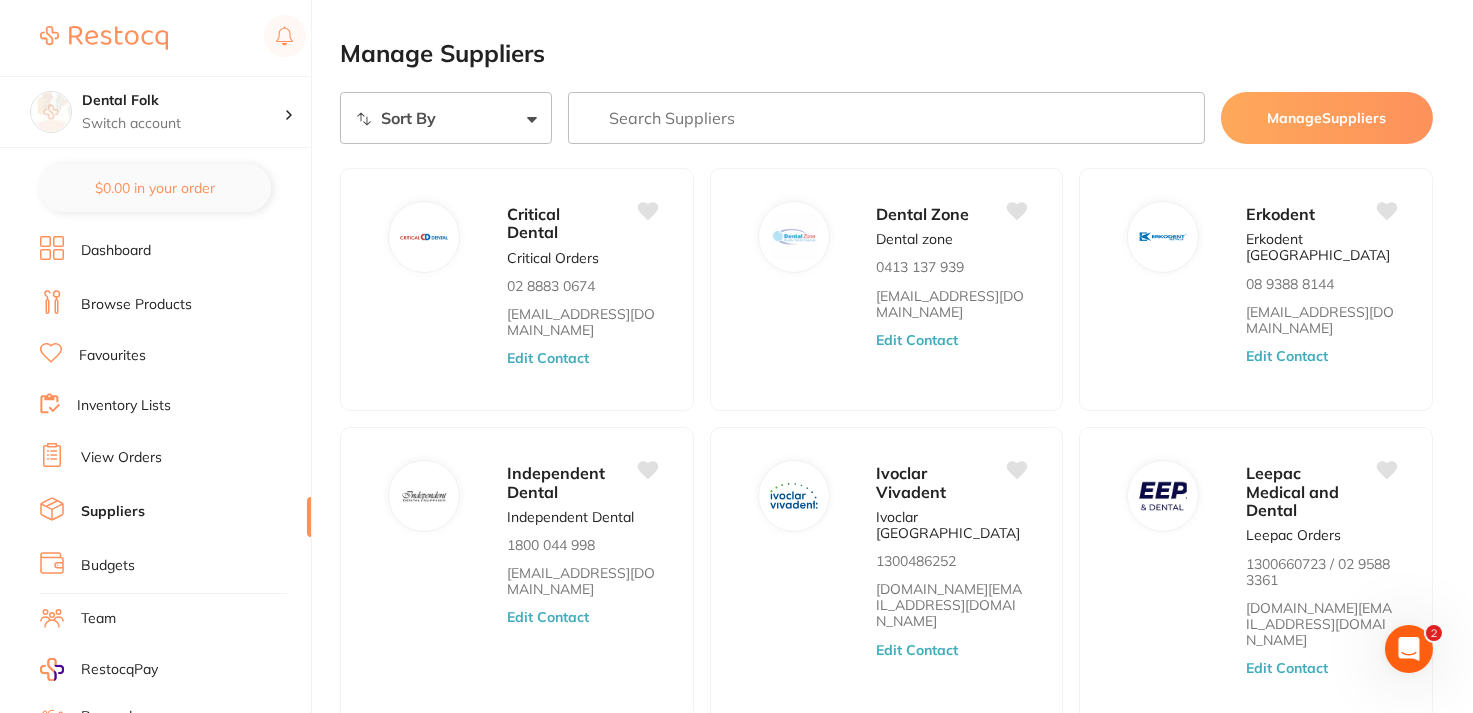 click on "View Orders" at bounding box center (121, 458) 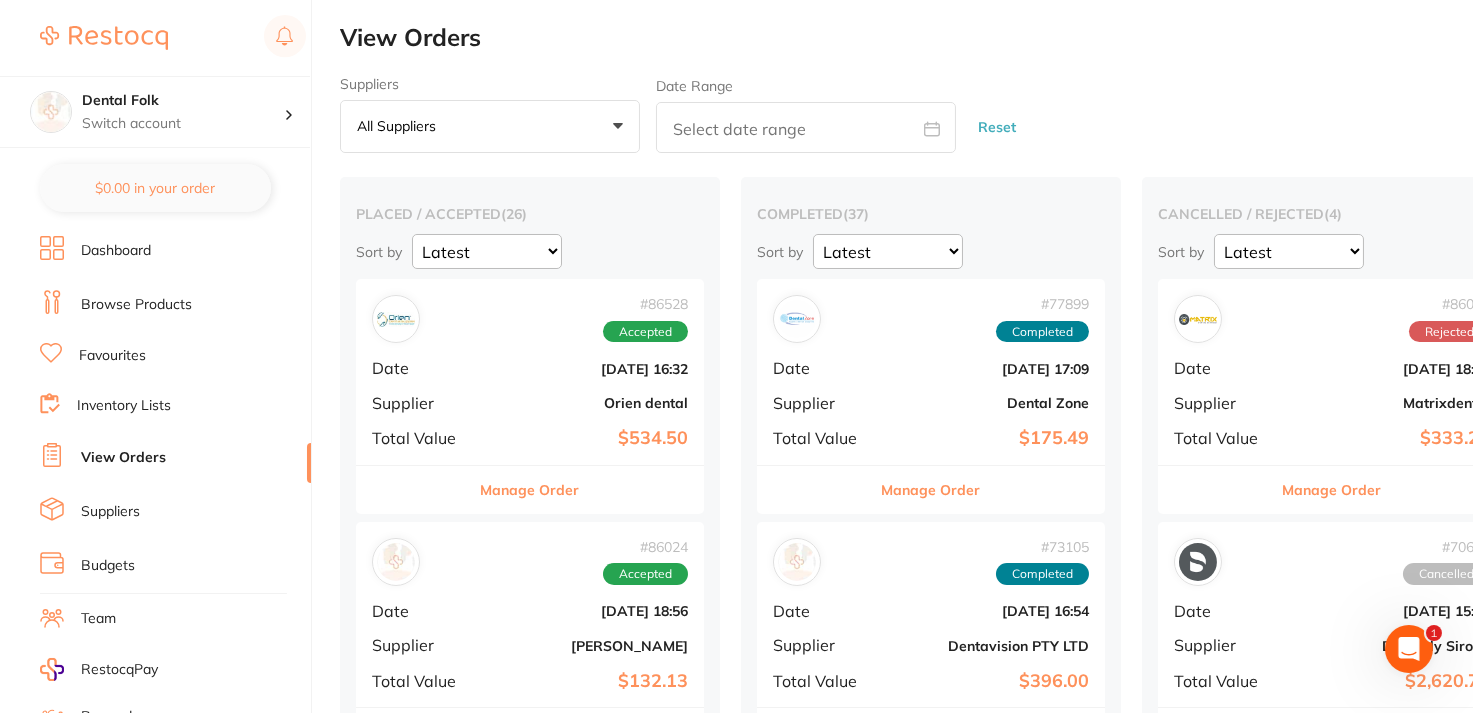 scroll, scrollTop: 0, scrollLeft: 0, axis: both 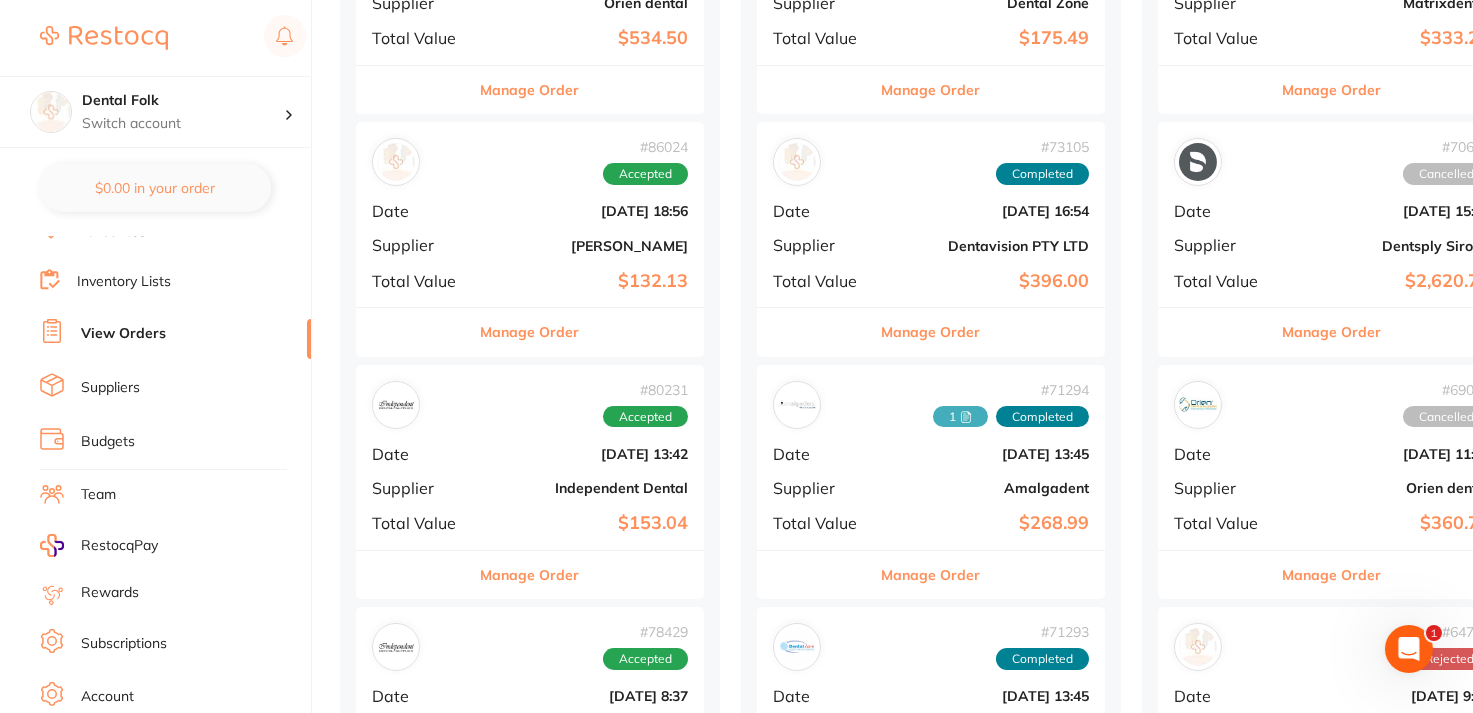 drag, startPoint x: 259, startPoint y: 451, endPoint x: 320, endPoint y: 524, distance: 95.131485 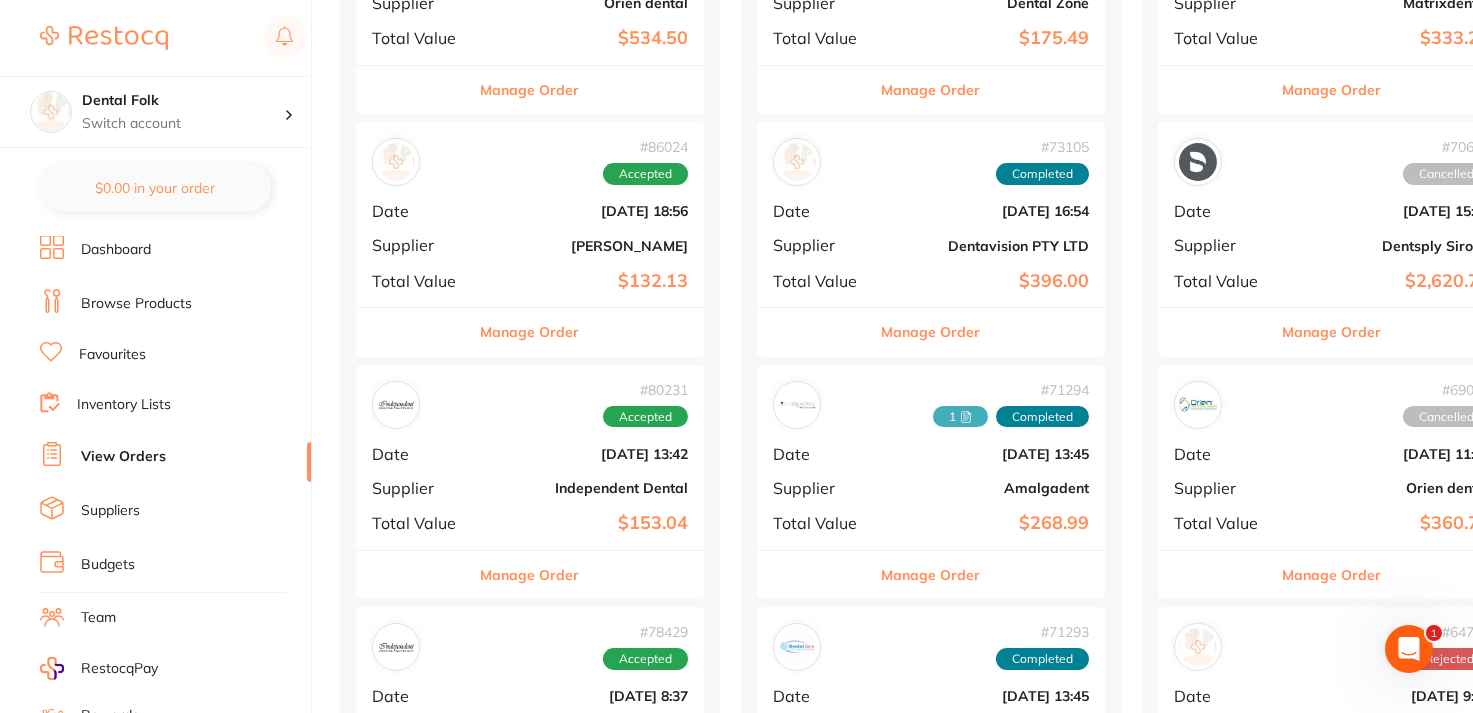 scroll, scrollTop: 0, scrollLeft: 0, axis: both 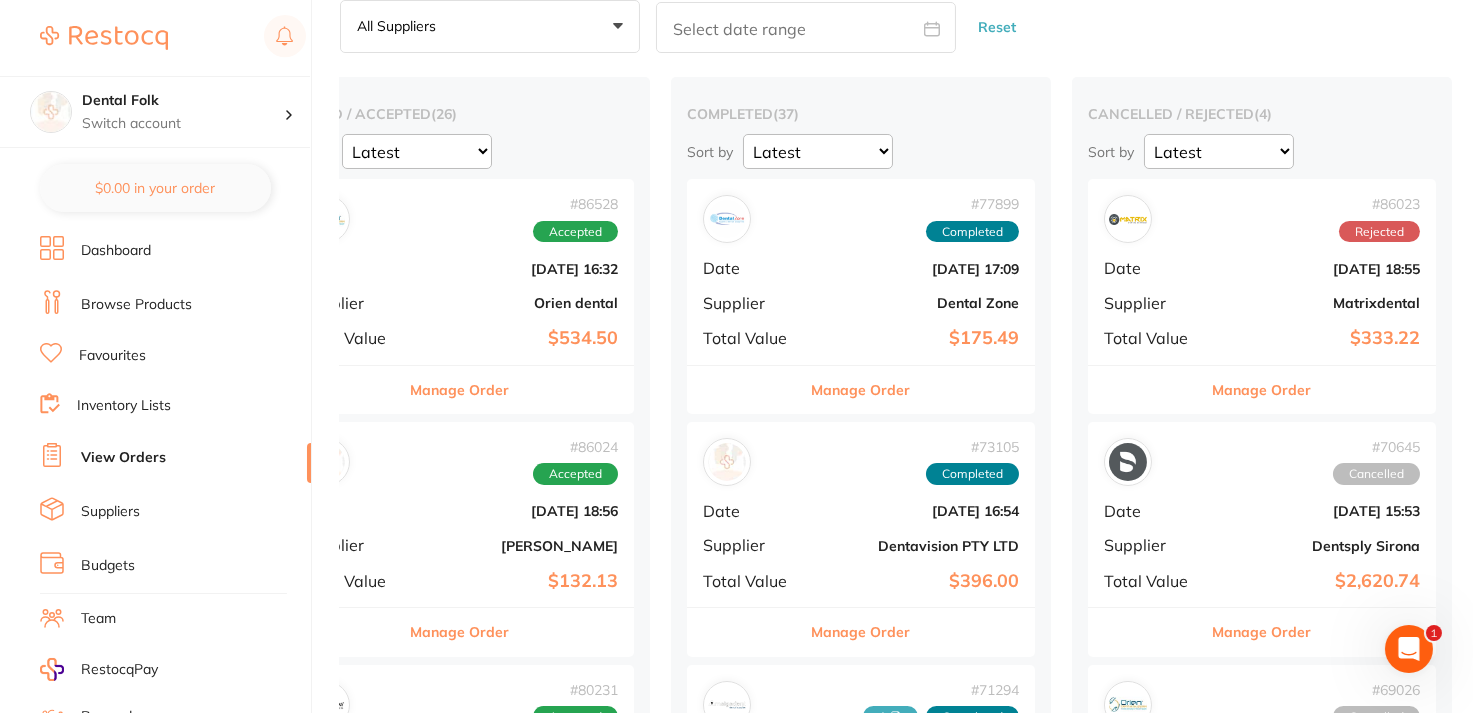 click on "Manage Order" at bounding box center (460, 390) 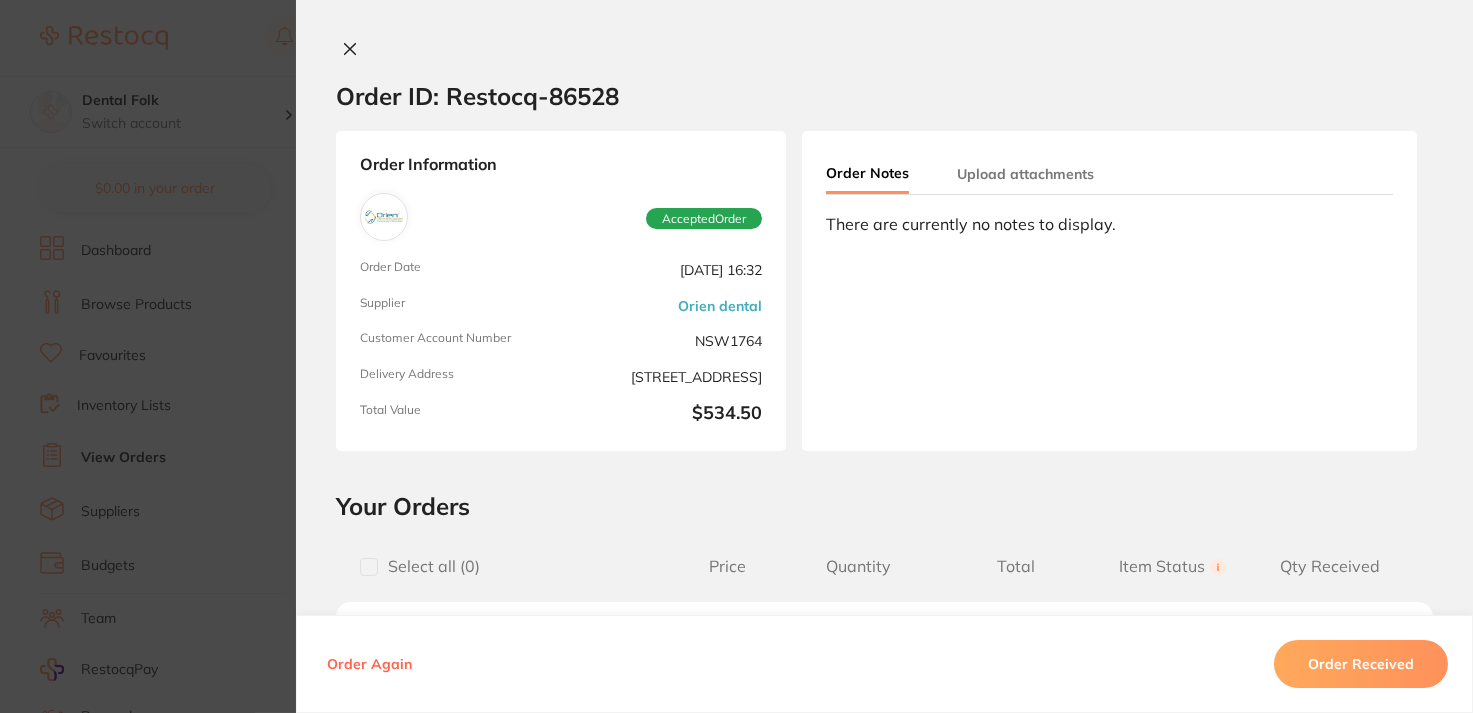 scroll, scrollTop: 500, scrollLeft: 0, axis: vertical 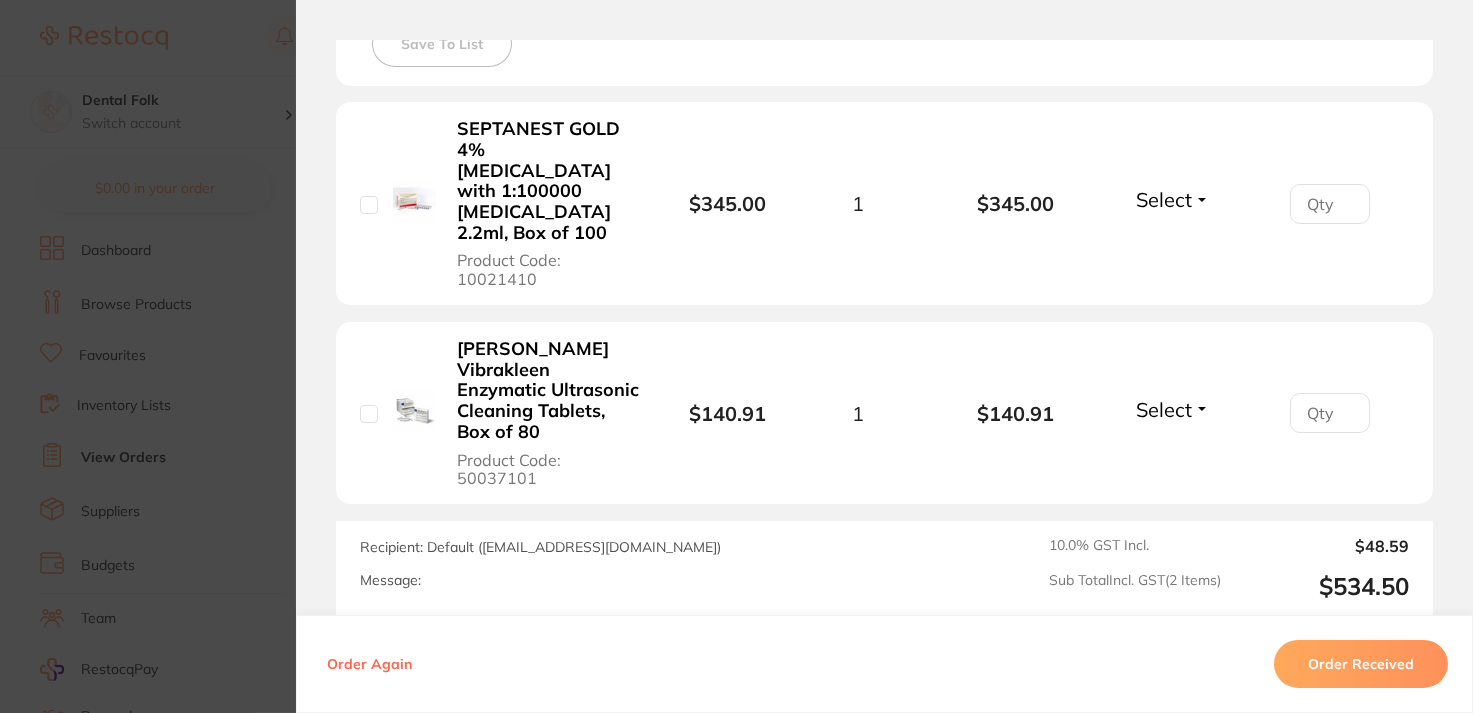 click on "Order ID: Restocq- 86528   Order Information Accepted  Order Order Date [DATE] 16:32 Supplier Orien dental   Customer Account Number NSW1764 Delivery Address [STREET_ADDRESS] Total Value $534.50 Order Notes Upload attachments There are currently no notes to display. Your Orders   Select all ( 0 ) Price Quantity Total Item Status   You can use this feature to track items that you have received and those that are on backorder Qty Received Save To List SEPTANEST GOLD 4% [MEDICAL_DATA] with 1:100000 [MEDICAL_DATA] 2.2ml, Box of 100   Product    Code:  10021410     $345.00 1 $345.00 Select Received Back Order [PERSON_NAME] Vibrakleen Enzymatic Ultrasonic Cleaning Tablets, Box of 80   Product    Code:  50037101     $140.91 1 $140.91 Select Received Back Order SEPTANEST GOLD 4% [MEDICAL_DATA] with 1:100000 [MEDICAL_DATA] 2.2ml, Box of 100 Product    Code:  10021410 $345.00 Quantity:  1 Status:   Select Received Back Order Quantity Received: [PERSON_NAME] Vibrakleen Enzymatic Ultrasonic Cleaning Tablets, Box of 80" at bounding box center [736, 356] 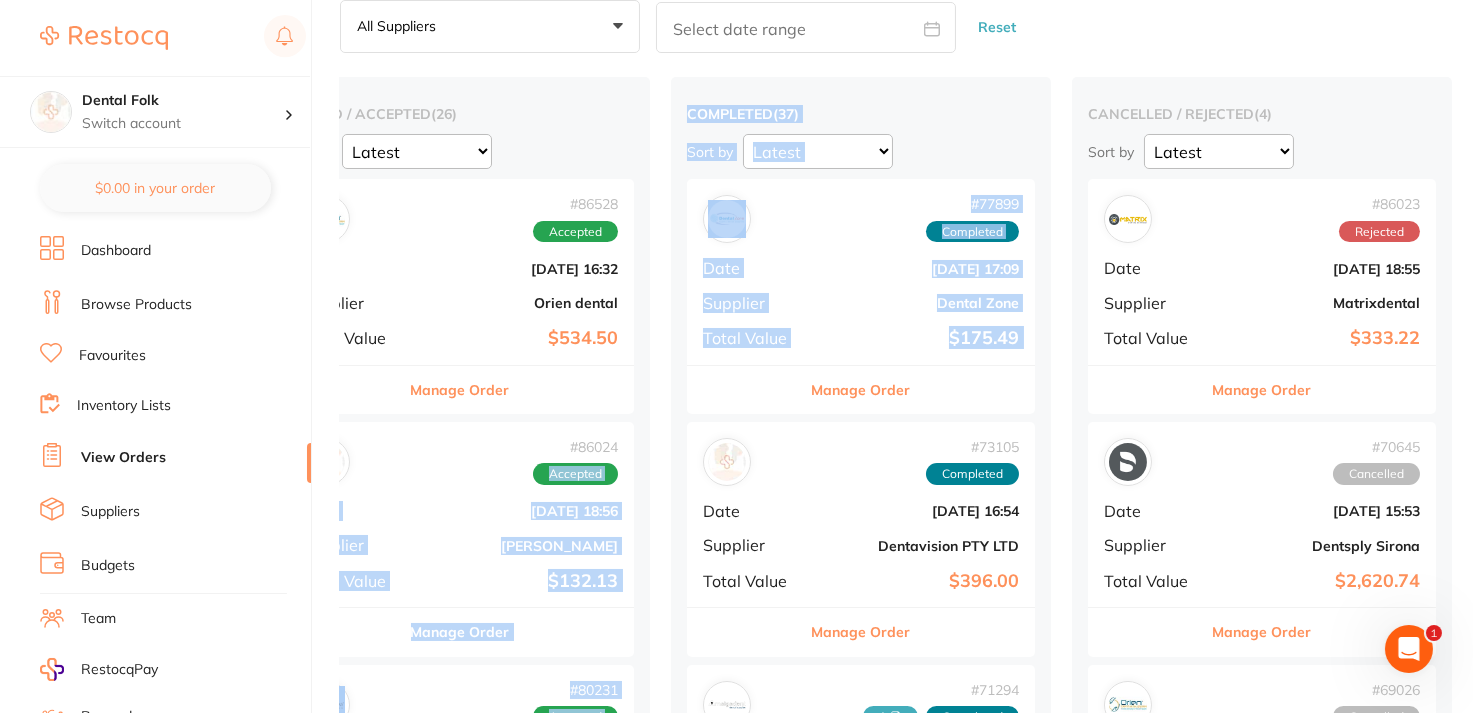 drag, startPoint x: 654, startPoint y: 416, endPoint x: 743, endPoint y: 402, distance: 90.0944 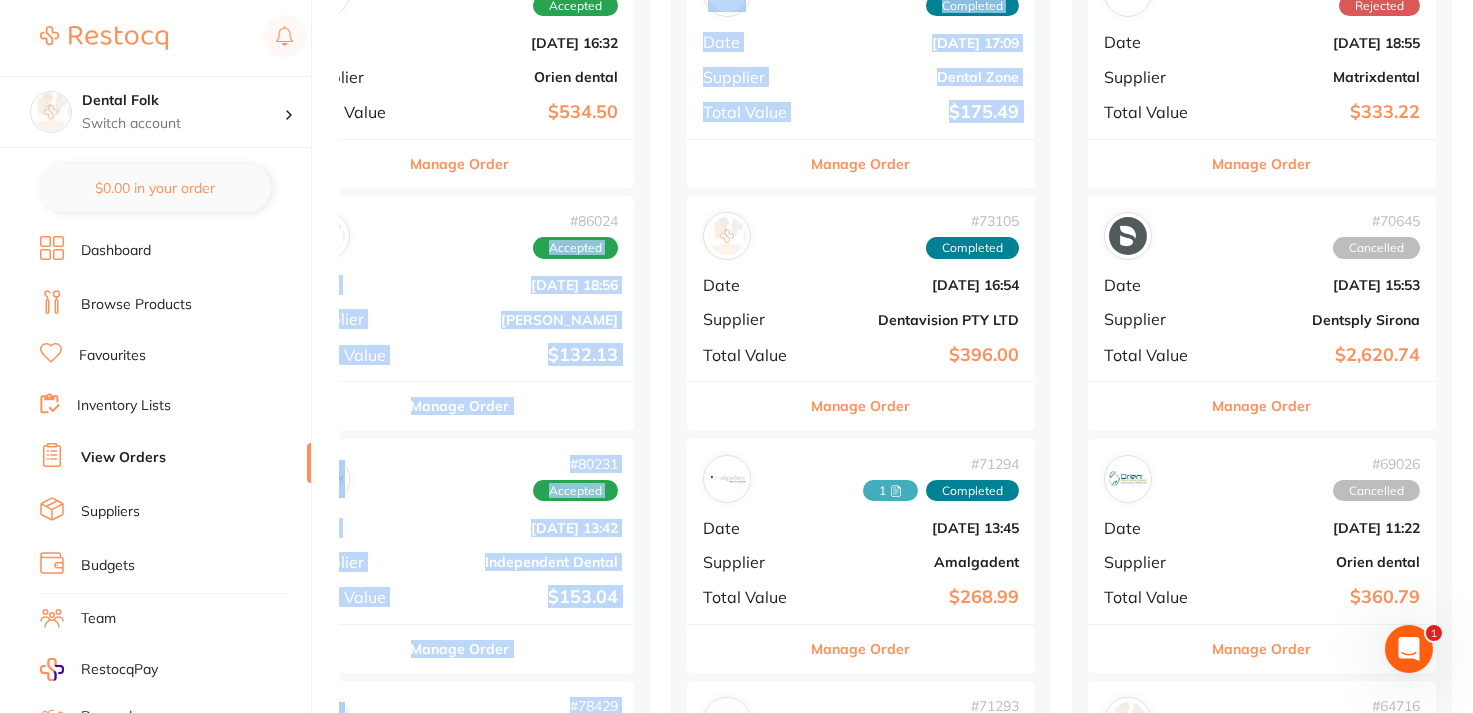 scroll, scrollTop: 500, scrollLeft: 0, axis: vertical 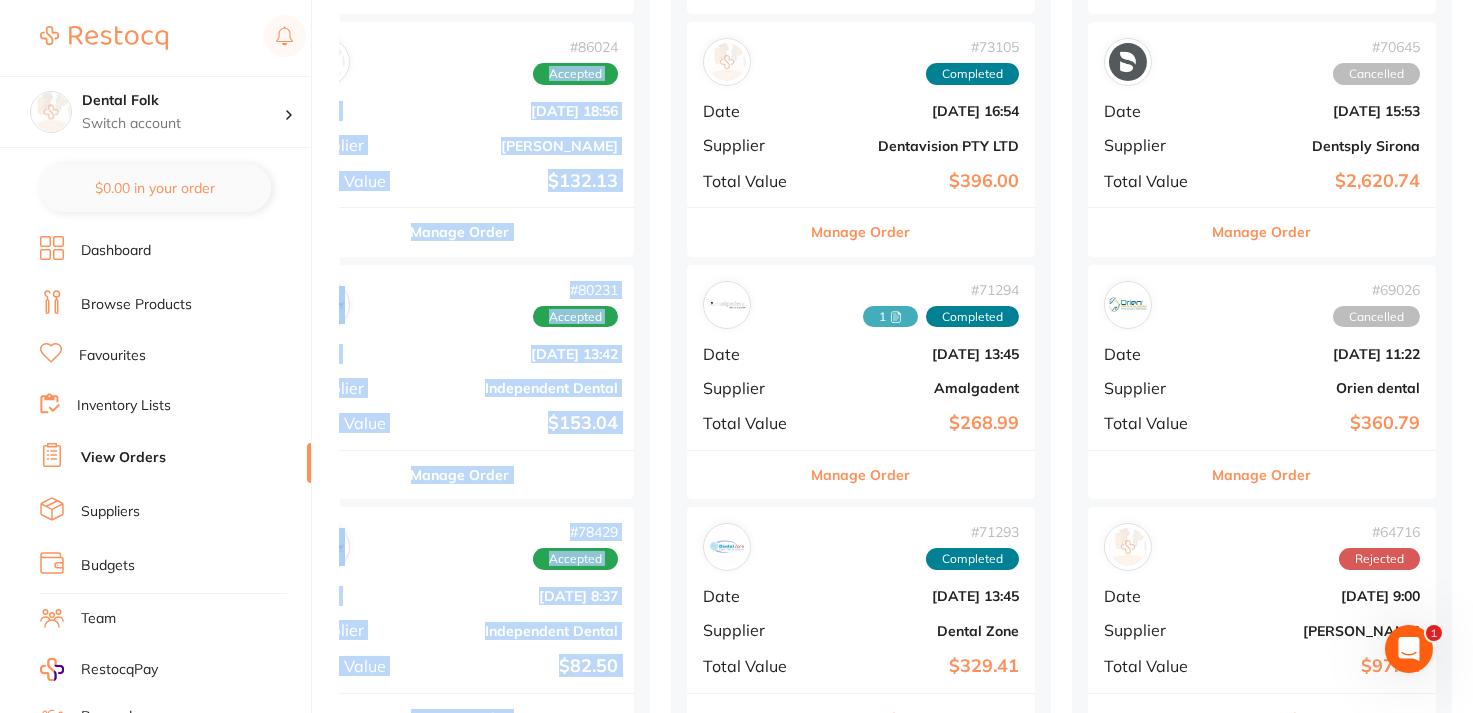 click on "placed / accepted  ( 26 ) Sort by Latest Notification  # 86528 Accepted Date [DATE] 16:32 Supplier Orien dental Total Value $534.50 Manage Order  # 86024 Accepted Date [DATE] 18:56 Supplier [PERSON_NAME] Dental Total Value $132.13 Manage Order  # 80231 Accepted Date [DATE] 13:42 Supplier Independent Dental Total Value $153.04 Manage Order  # 78429 Accepted Date [DATE] 8:37 Supplier Independent Dental Total Value $82.50 Manage Order  # 77909 Accepted Date [DATE] 20:29 Supplier [PERSON_NAME] Total Value $285.60 Manage Order  # 77900 Accepted Date [DATE] 17:09 Supplier Ark Health Total Value $93.50 Manage Order  # 77898 Accepted Date [DATE] 17:09 Supplier Healthware [GEOGRAPHIC_DATA] [PERSON_NAME] Total Value $23.58 Manage Order  # 77897 Accepted Date [DATE] 17:09 Supplier [PERSON_NAME] Total Value $339.92 Manage Order  # 77895 Accepted Date [DATE] 17:09 Supplier Dentavision PTY LTD Total Value $990.00 Manage Order  # 77894 Accepted Date [DATE] 17:09 Supplier Total Value  # 1" at bounding box center (460, 2896) 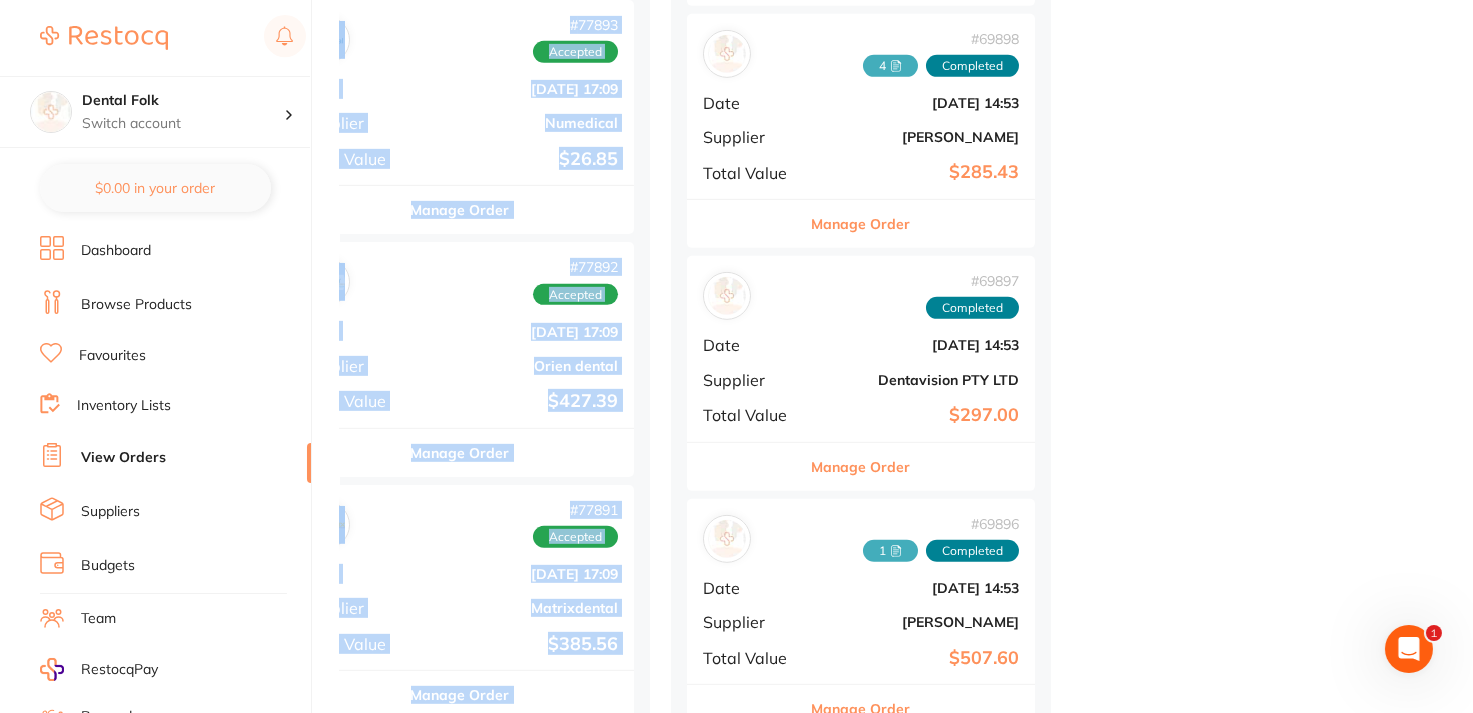 scroll, scrollTop: 2700, scrollLeft: 0, axis: vertical 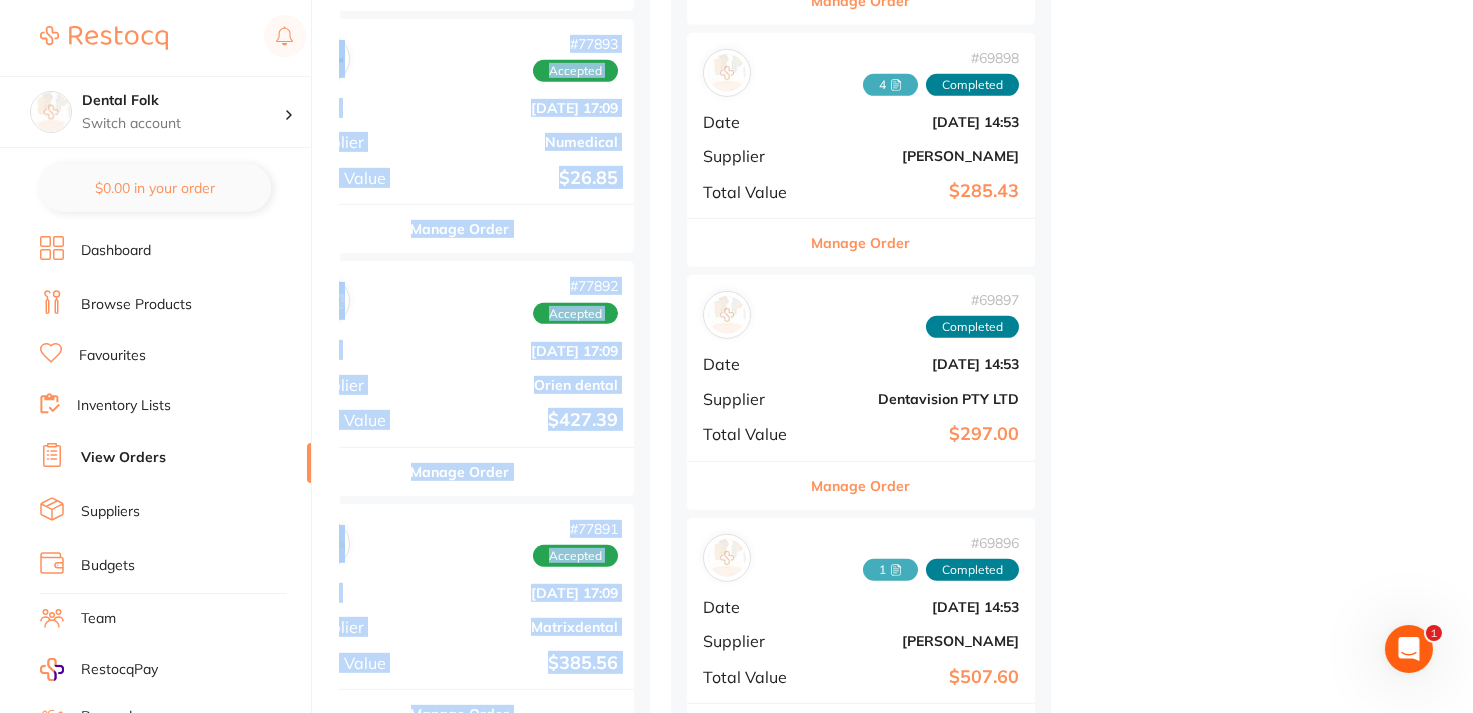 click on "Manage Order" at bounding box center [460, 472] 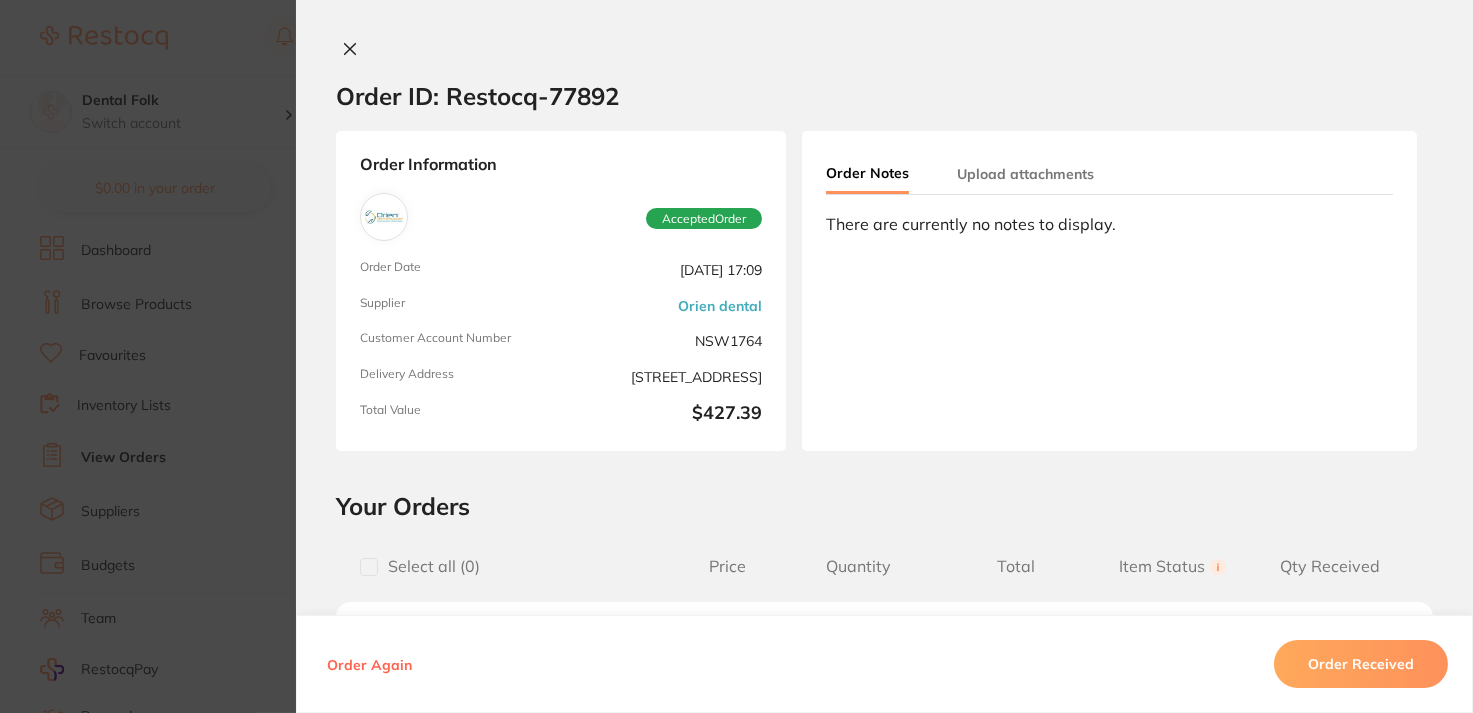 scroll, scrollTop: 400, scrollLeft: 0, axis: vertical 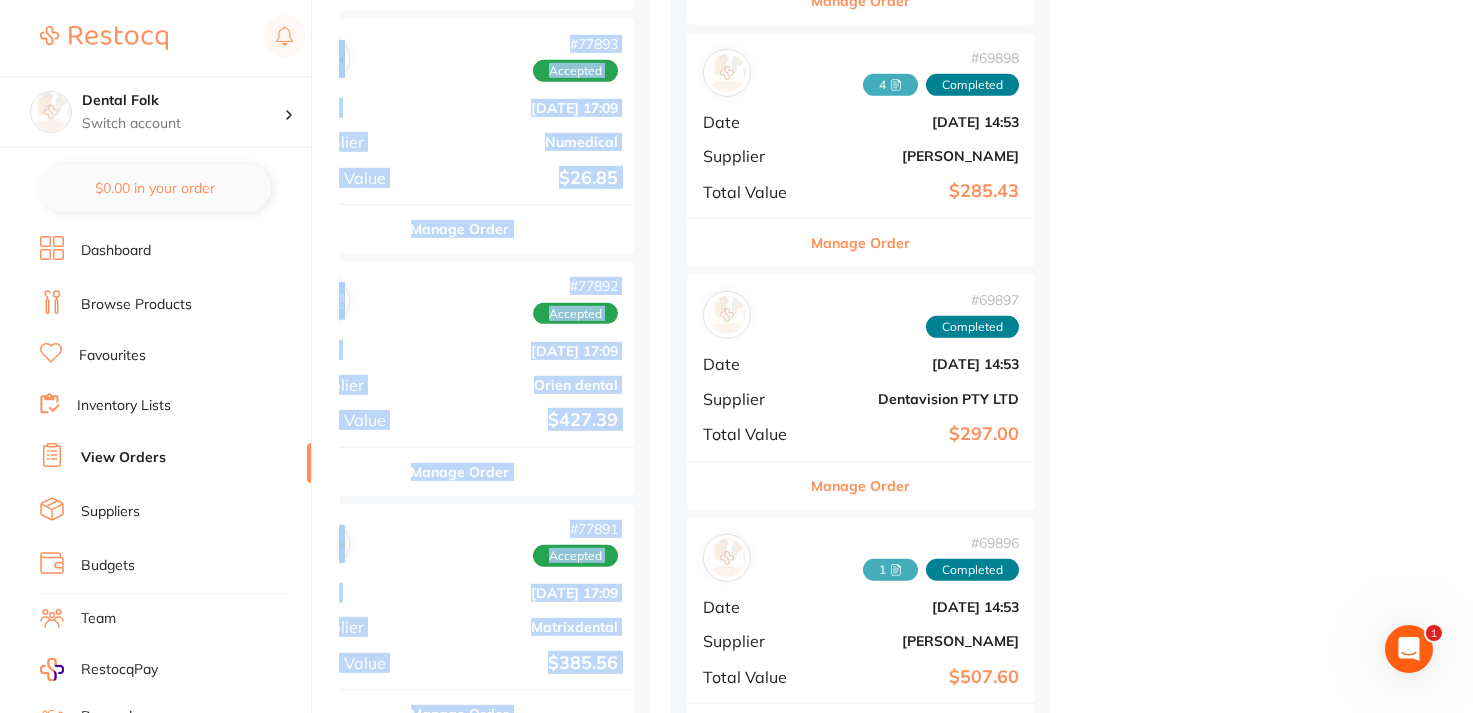 click on "placed / accepted  ( 26 ) Sort by Latest Notification  # 86528 Accepted Date [DATE] 16:32 Supplier Orien dental Total Value $534.50 Manage Order  # 86024 Accepted Date [DATE] 18:56 Supplier [PERSON_NAME] Dental Total Value $132.13 Manage Order  # 80231 Accepted Date [DATE] 13:42 Supplier Independent Dental Total Value $153.04 Manage Order  # 78429 Accepted Date [DATE] 8:37 Supplier Independent Dental Total Value $82.50 Manage Order  # 77909 Accepted Date [DATE] 20:29 Supplier [PERSON_NAME] Total Value $285.60 Manage Order  # 77900 Accepted Date [DATE] 17:09 Supplier Ark Health Total Value $93.50 Manage Order  # 77898 Accepted Date [DATE] 17:09 Supplier Healthware [GEOGRAPHIC_DATA] [PERSON_NAME] Total Value $23.58 Manage Order  # 77897 Accepted Date [DATE] 17:09 Supplier [PERSON_NAME] Total Value $339.92 Manage Order  # 77895 Accepted Date [DATE] 17:09 Supplier Dentavision PTY LTD Total Value $990.00 Manage Order  # 77894 Accepted Date [DATE] 17:09 Supplier Total Value  # 1" at bounding box center (460, 696) 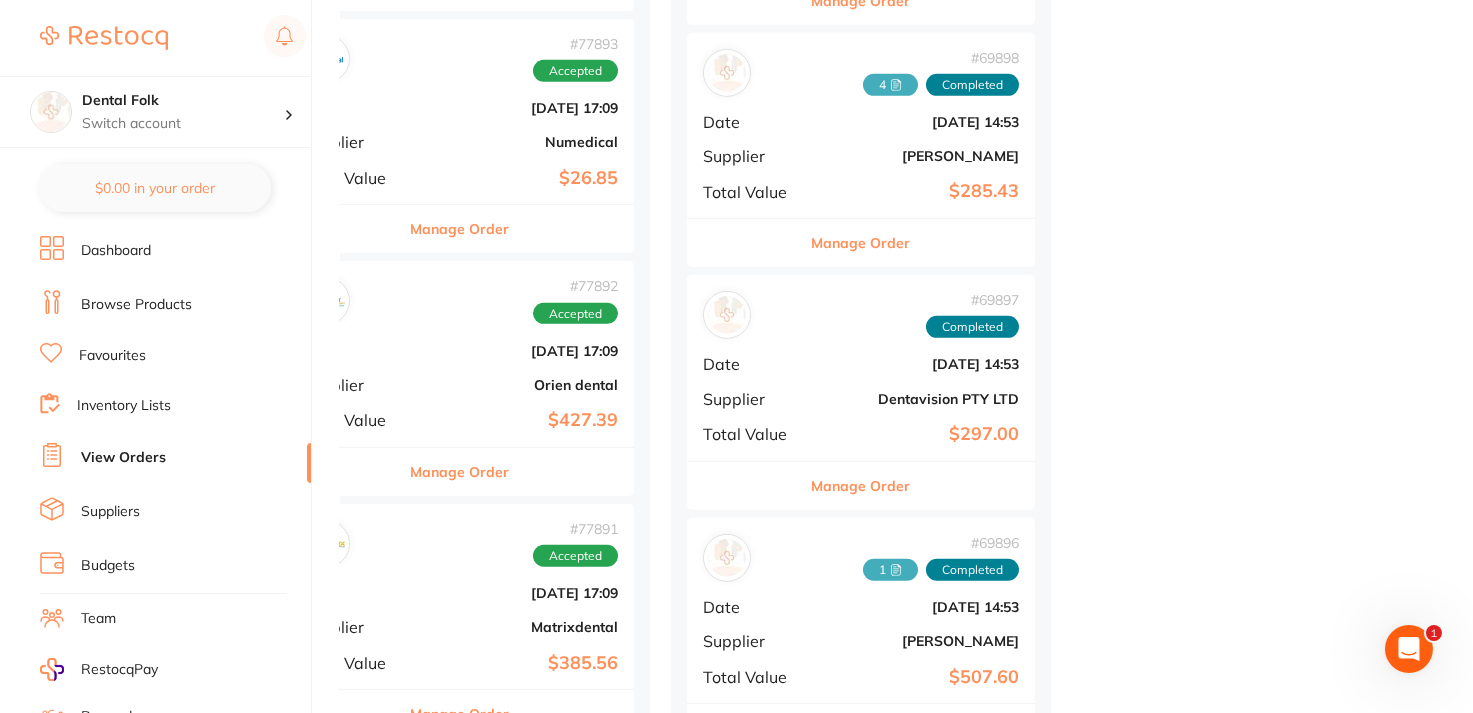 click on "Manage Order" at bounding box center (460, 472) 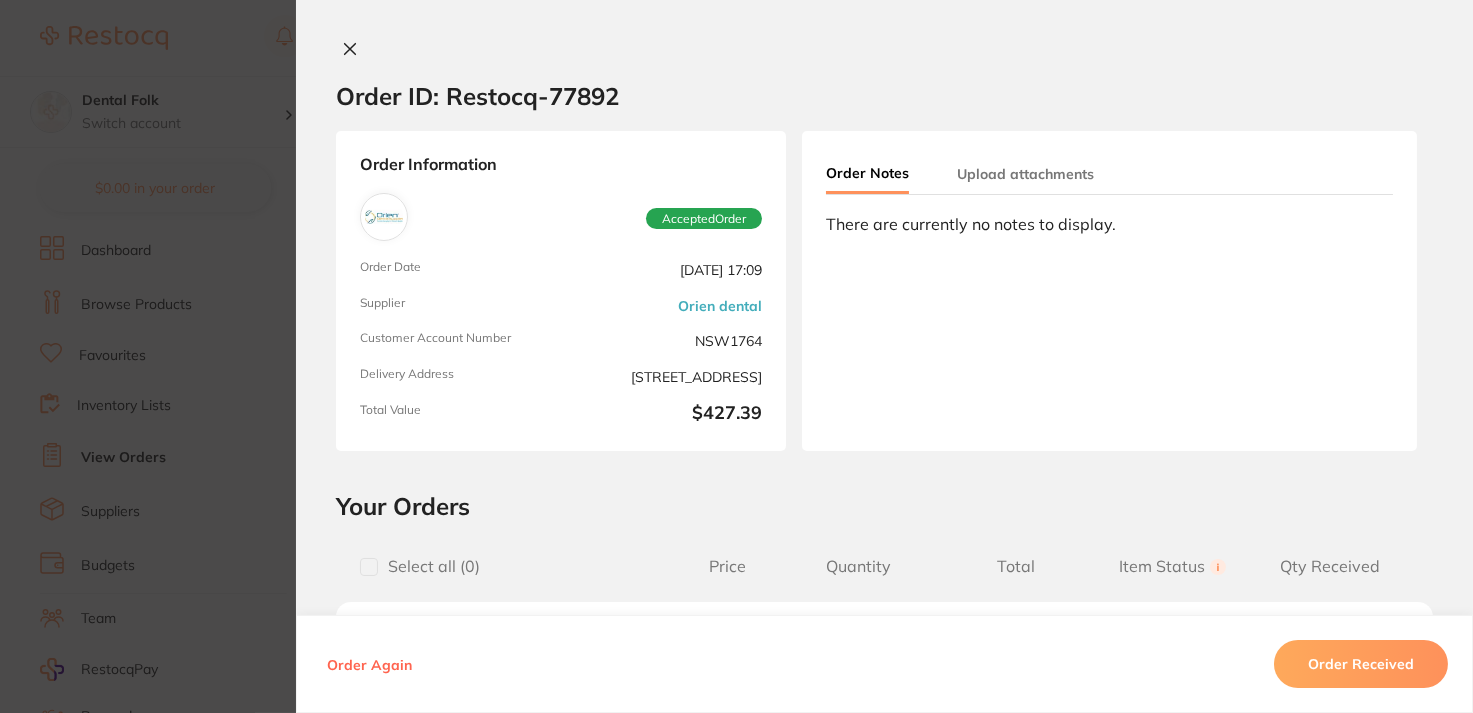 scroll, scrollTop: 0, scrollLeft: 0, axis: both 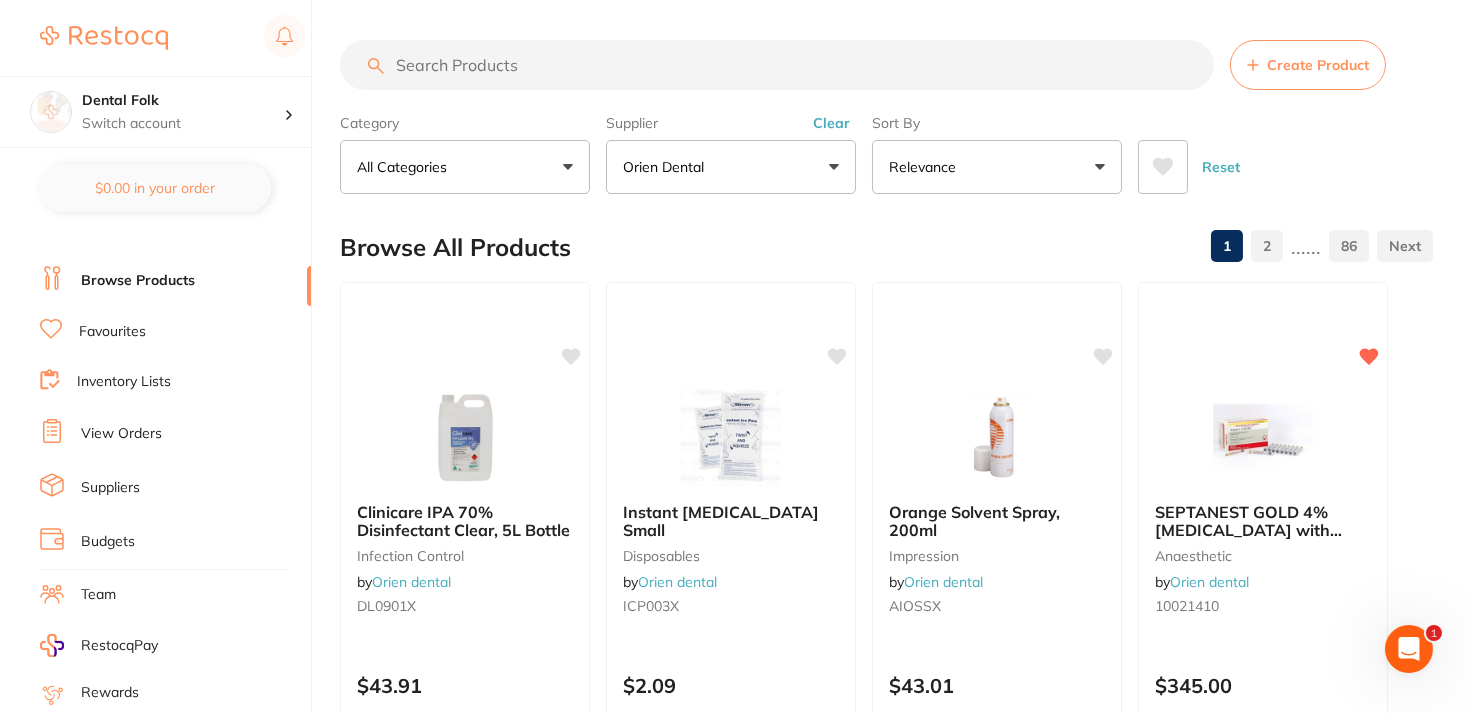 click on "View Orders" at bounding box center [175, 434] 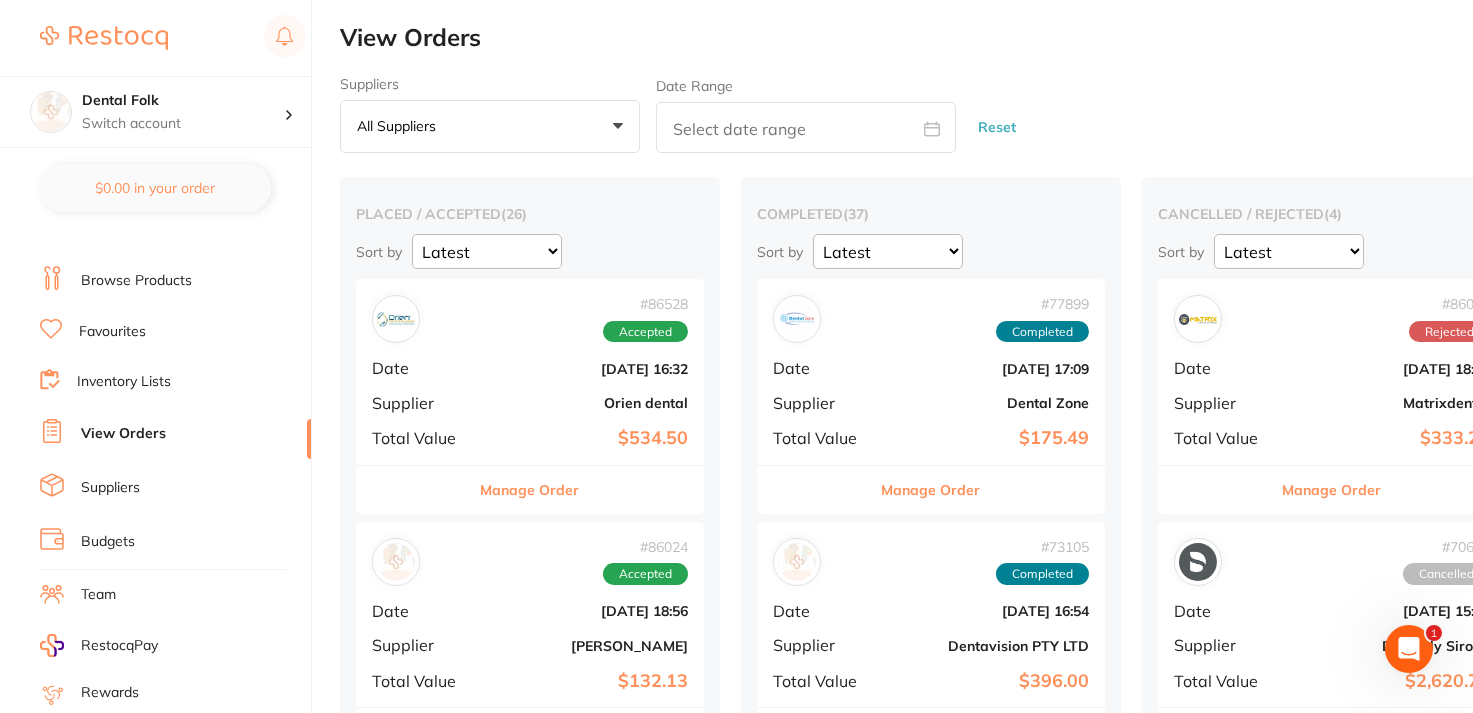 scroll, scrollTop: 0, scrollLeft: 0, axis: both 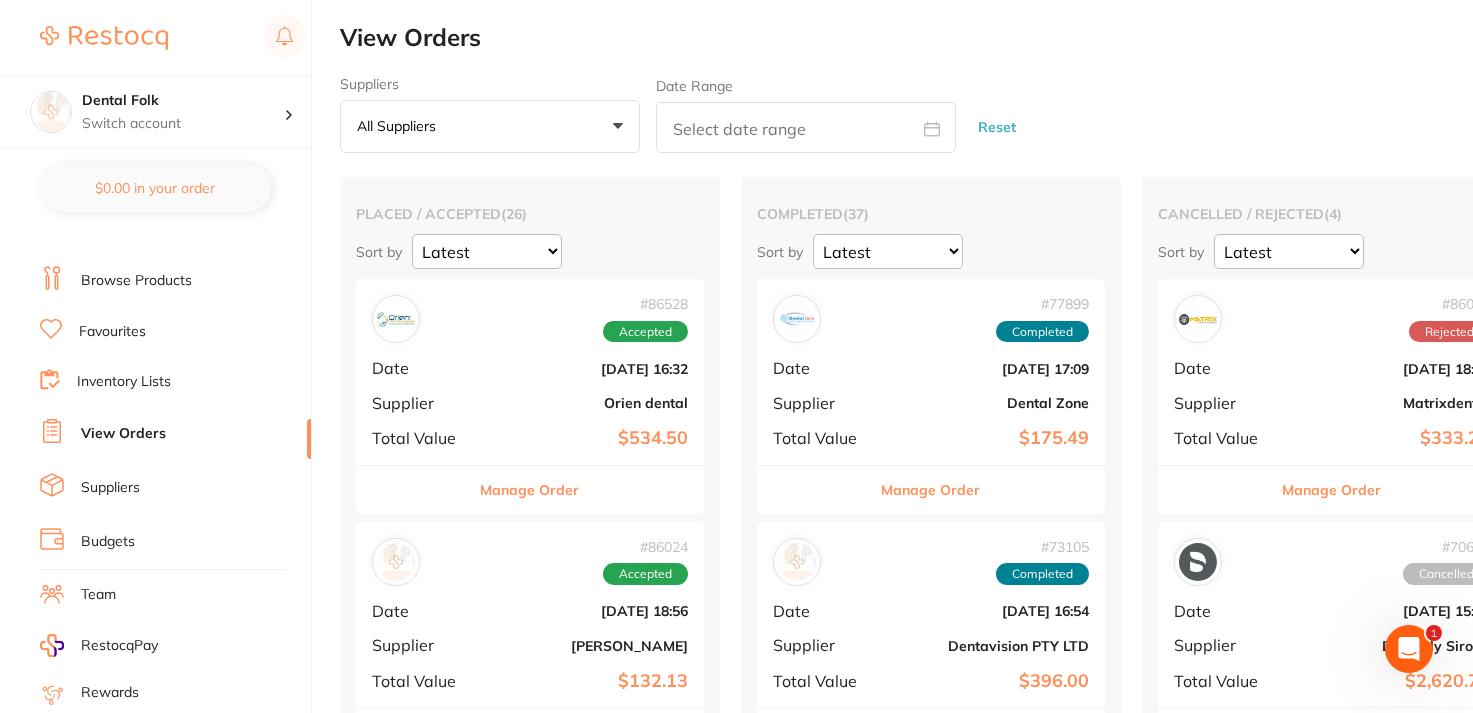 click on "All suppliers +0" at bounding box center (490, 127) 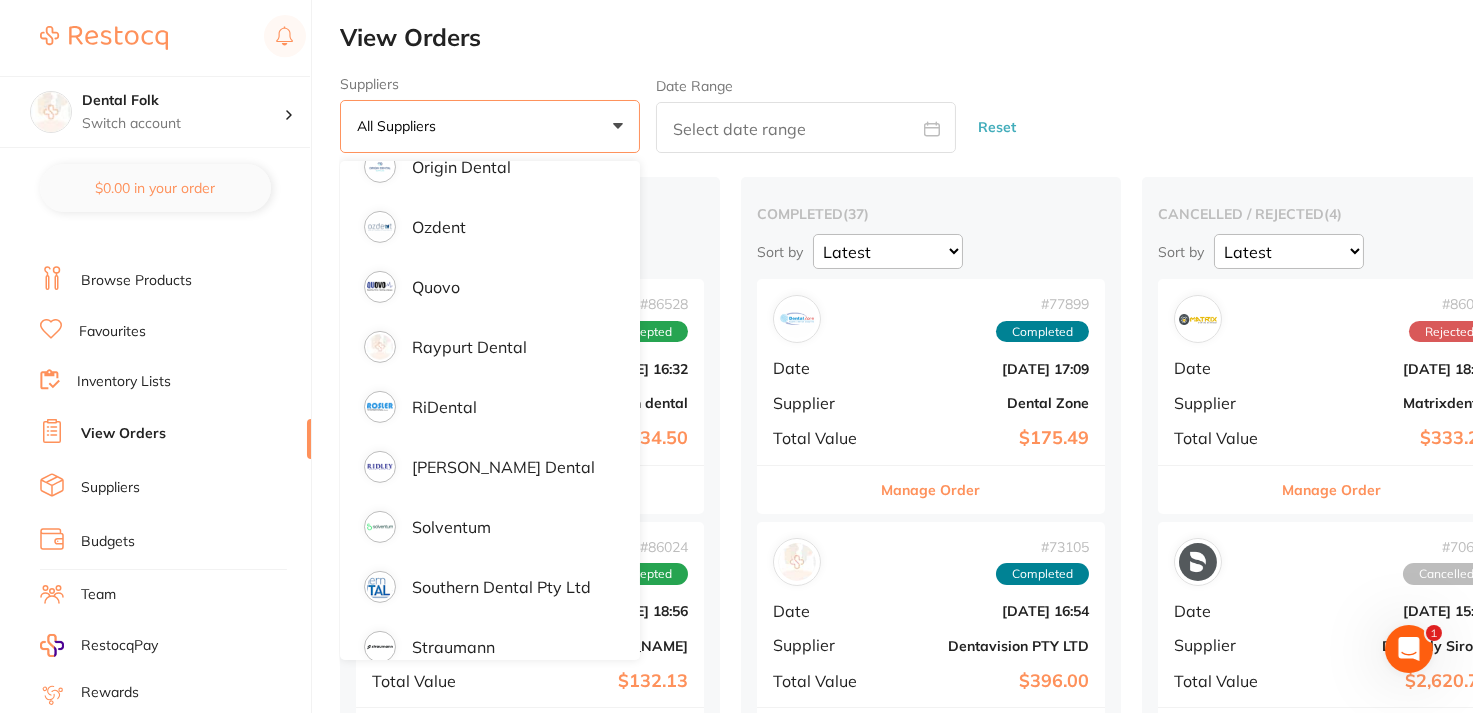 scroll, scrollTop: 1900, scrollLeft: 0, axis: vertical 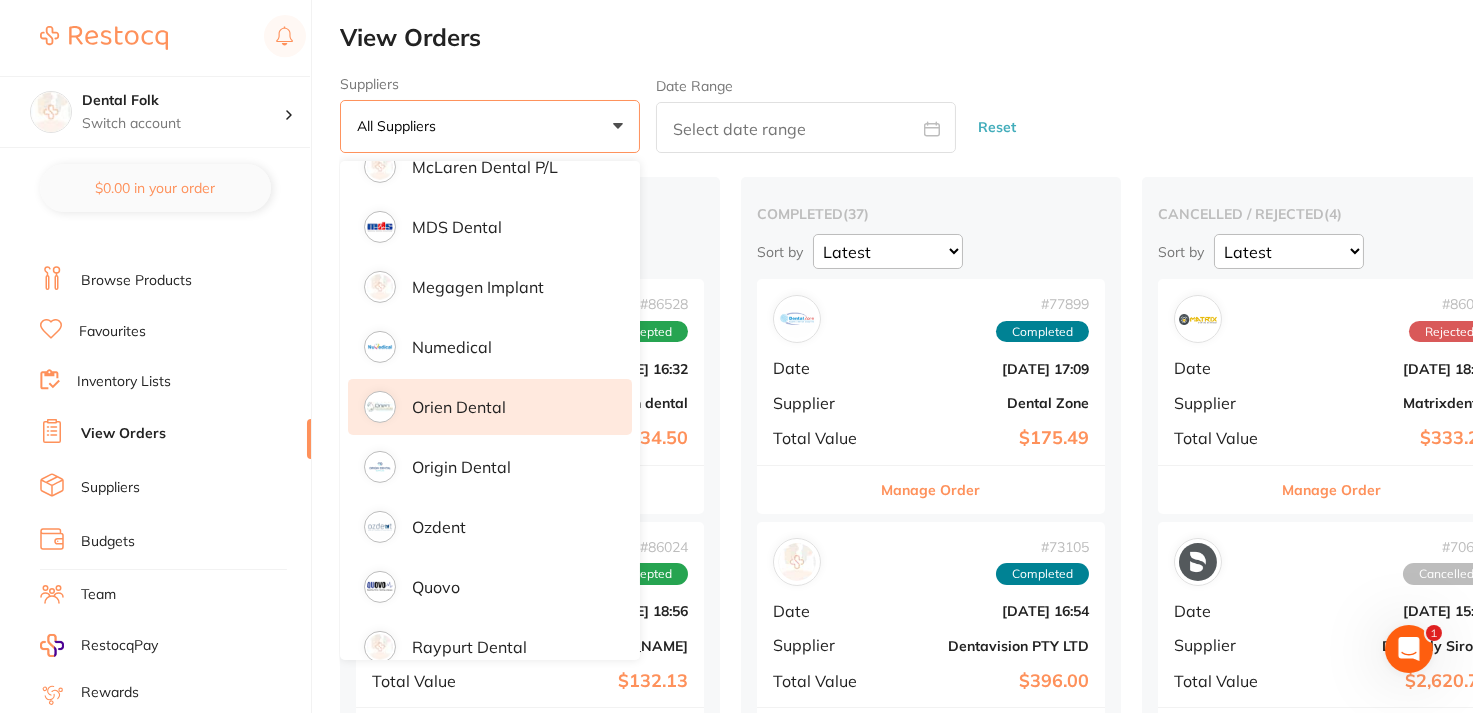 click on "Orien dental" at bounding box center [490, 407] 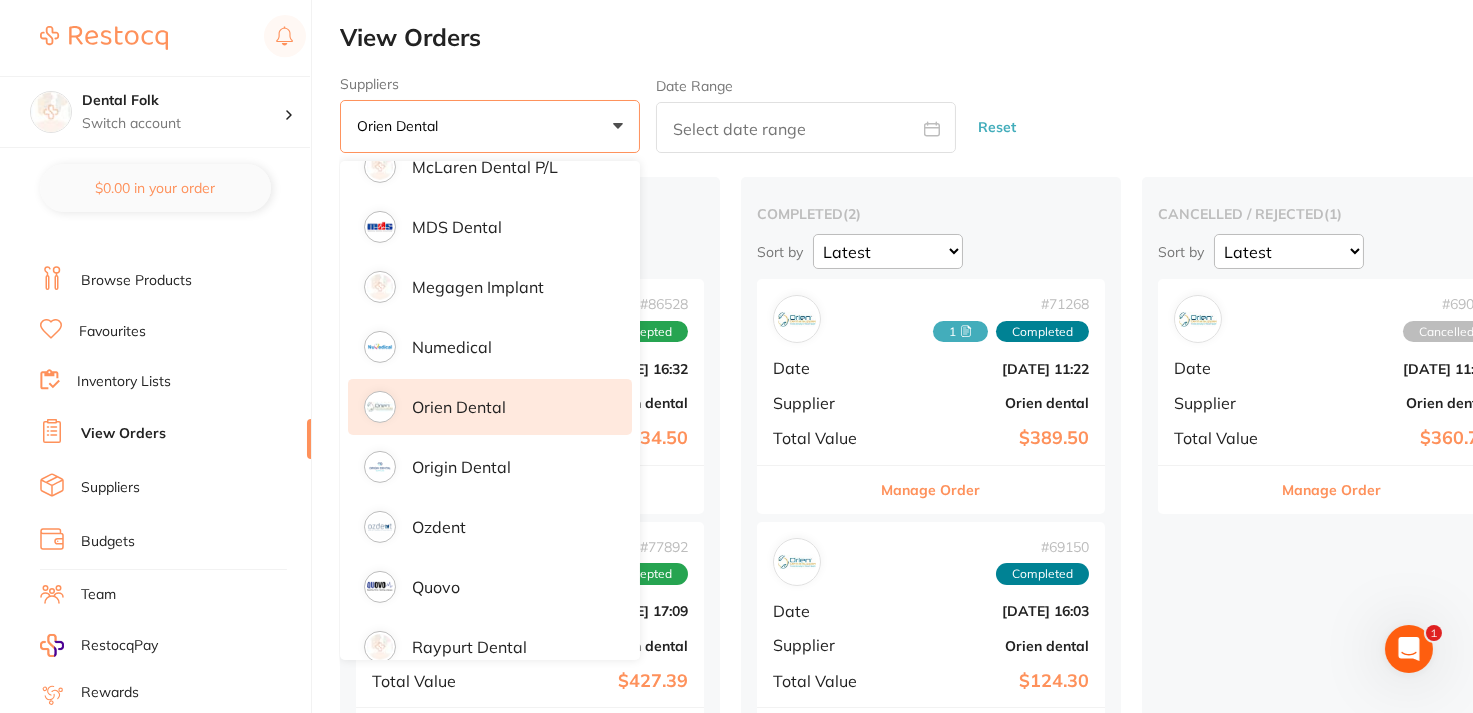 click on "Date Range" at bounding box center (806, 114) 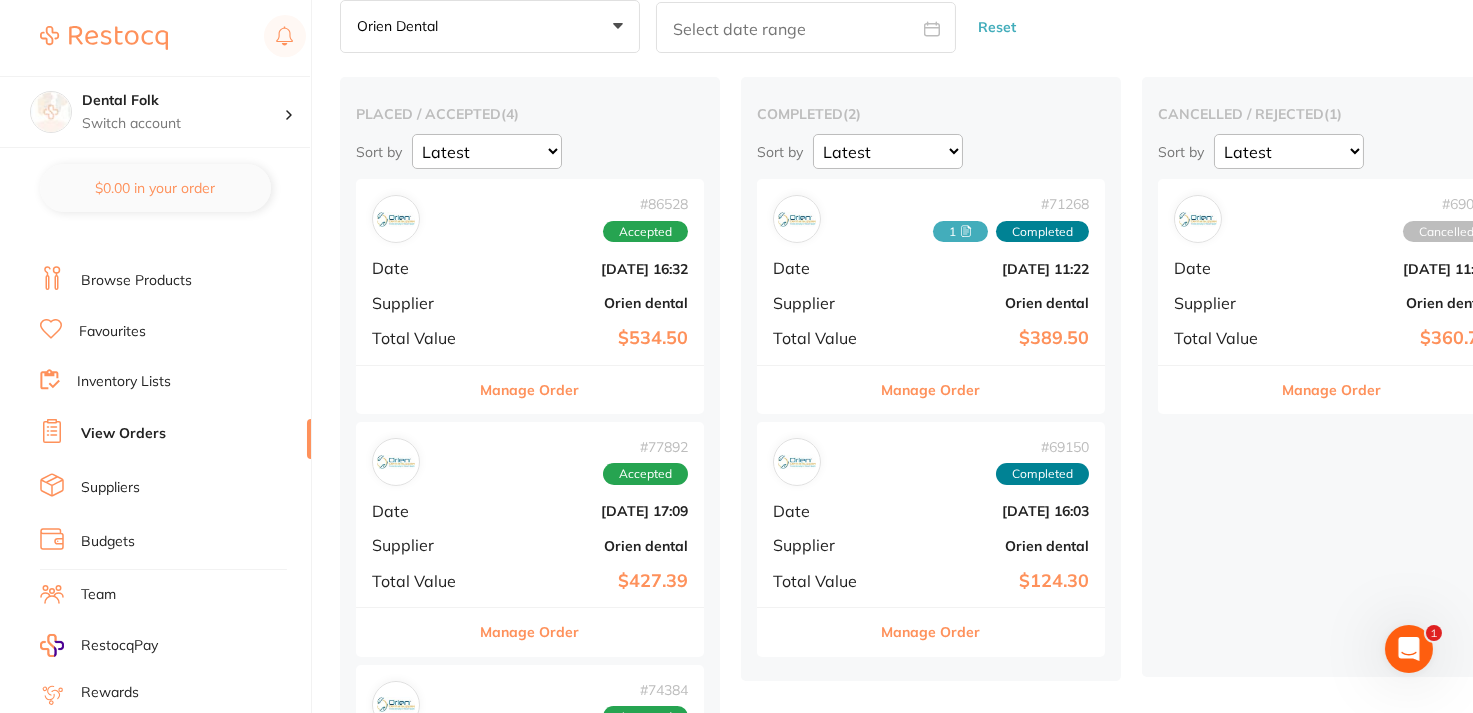 scroll, scrollTop: 200, scrollLeft: 0, axis: vertical 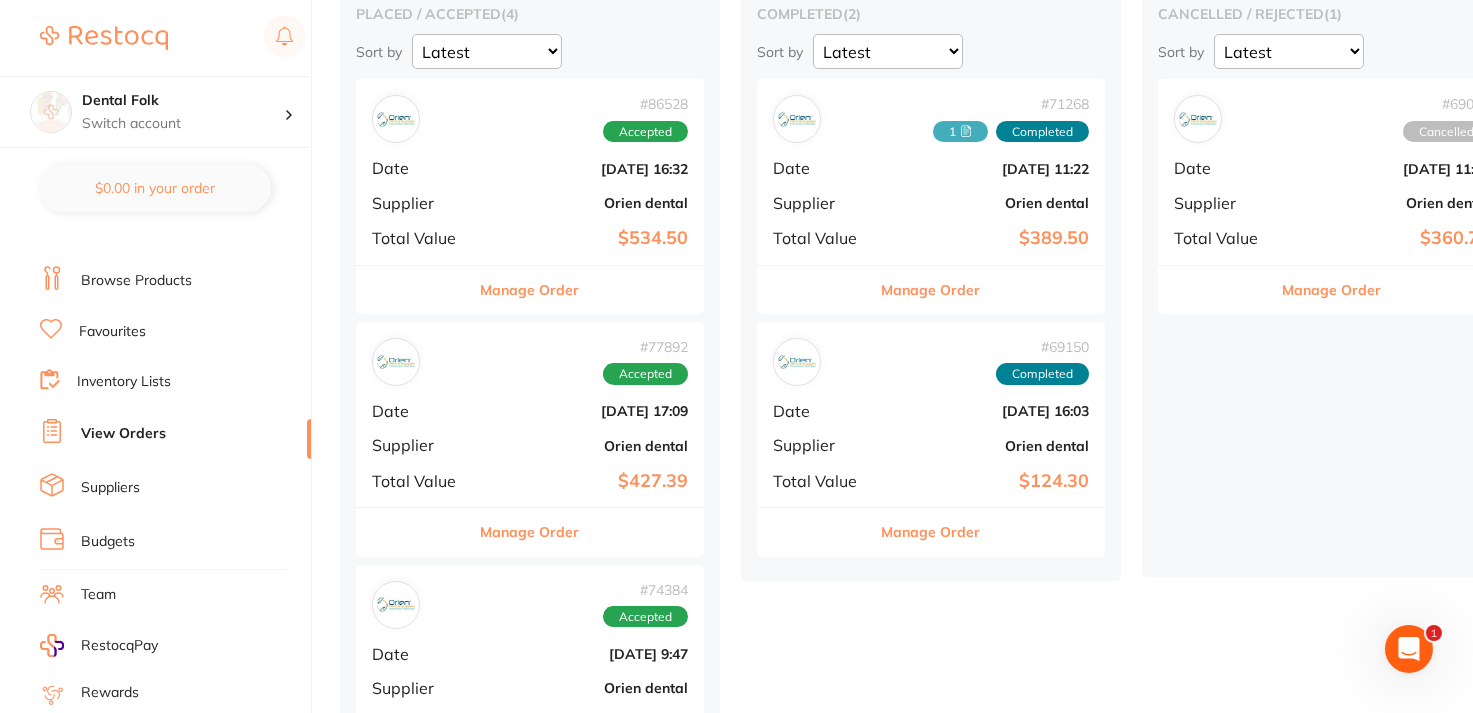 click on "# 77892 Accepted" at bounding box center (530, 362) 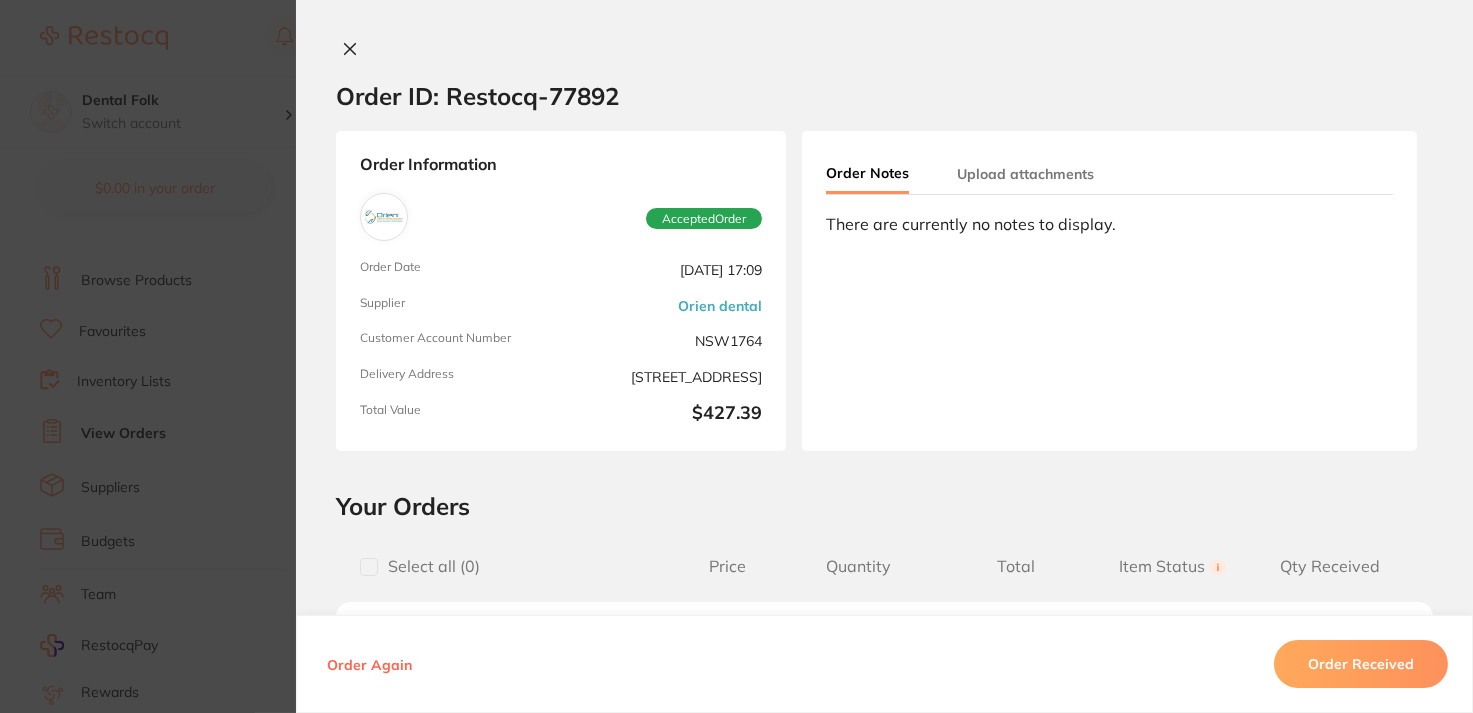 scroll, scrollTop: 0, scrollLeft: 0, axis: both 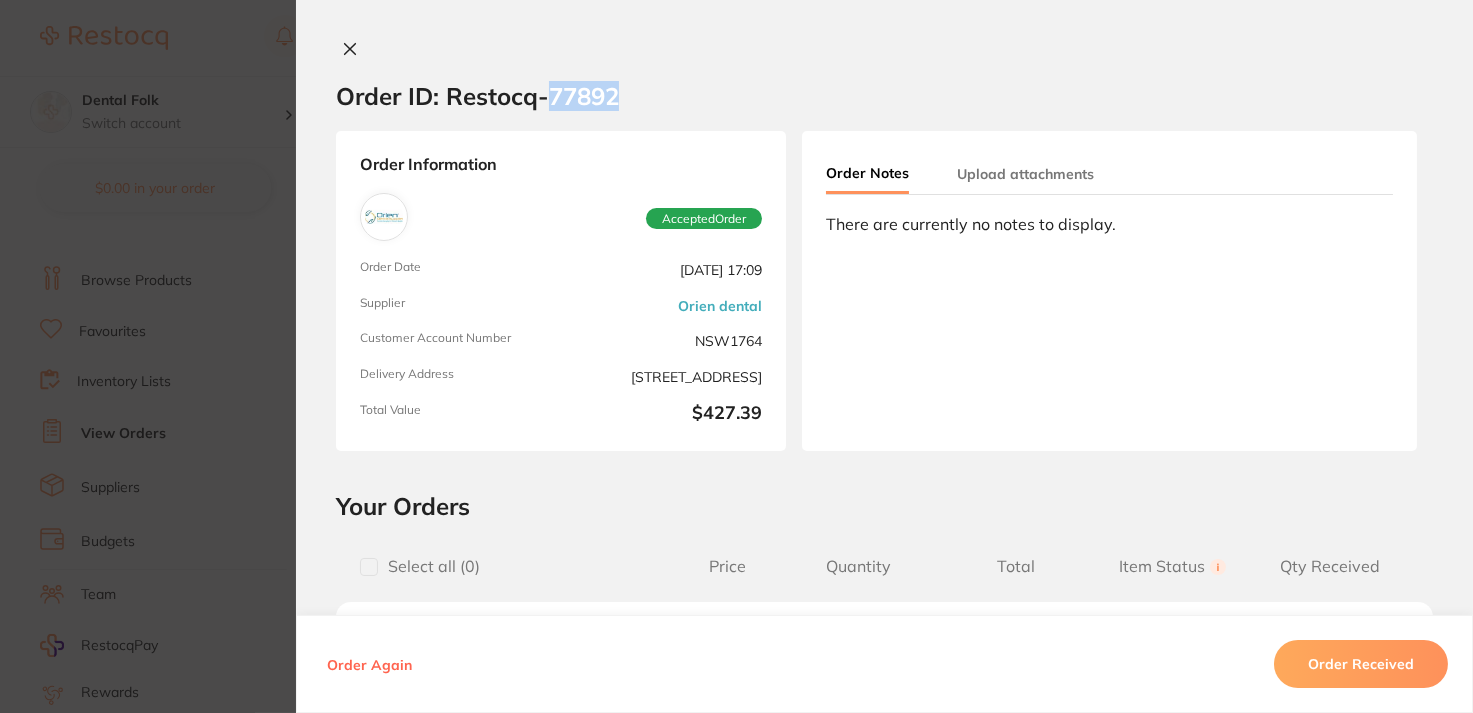 click on "Order ID: Restocq- 77892" at bounding box center (477, 96) 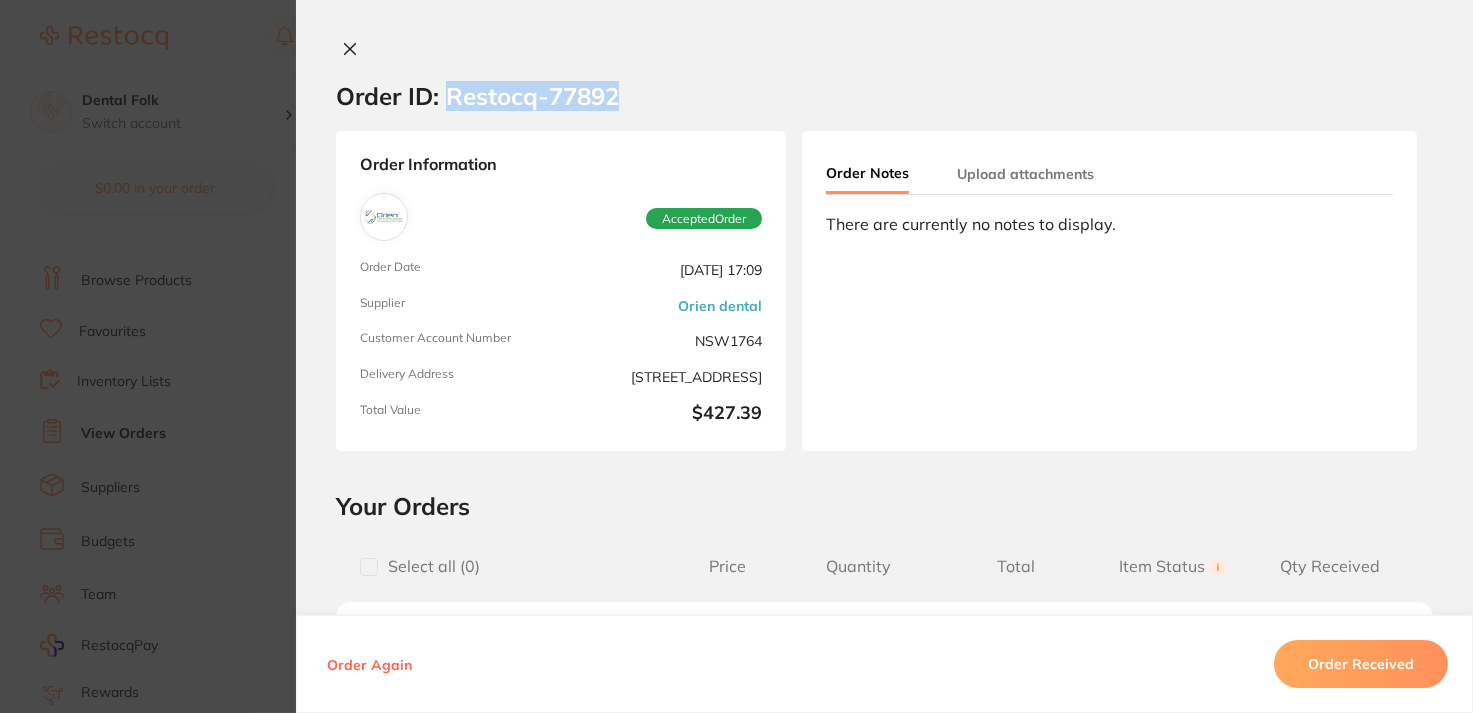 click on "Order ID: Restocq- 77892" at bounding box center [477, 96] 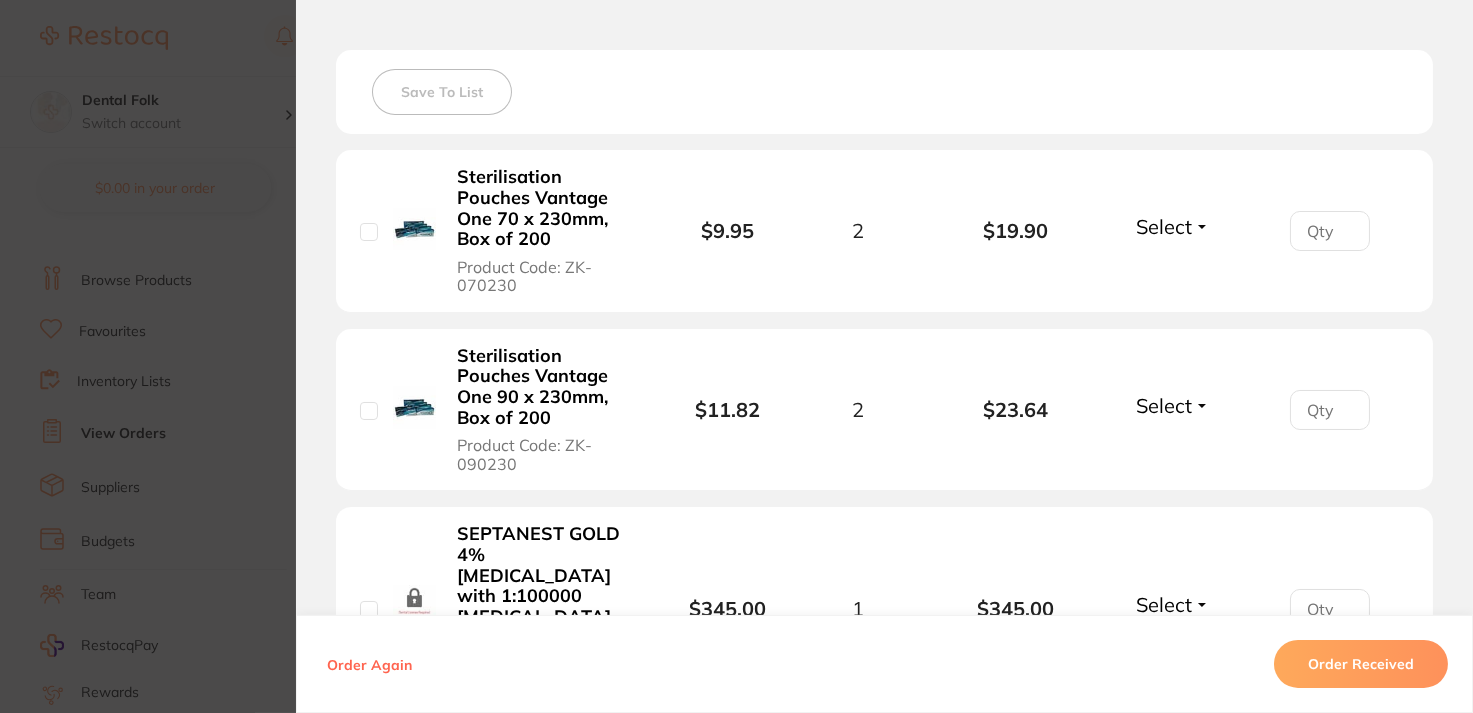 scroll, scrollTop: 275, scrollLeft: 0, axis: vertical 